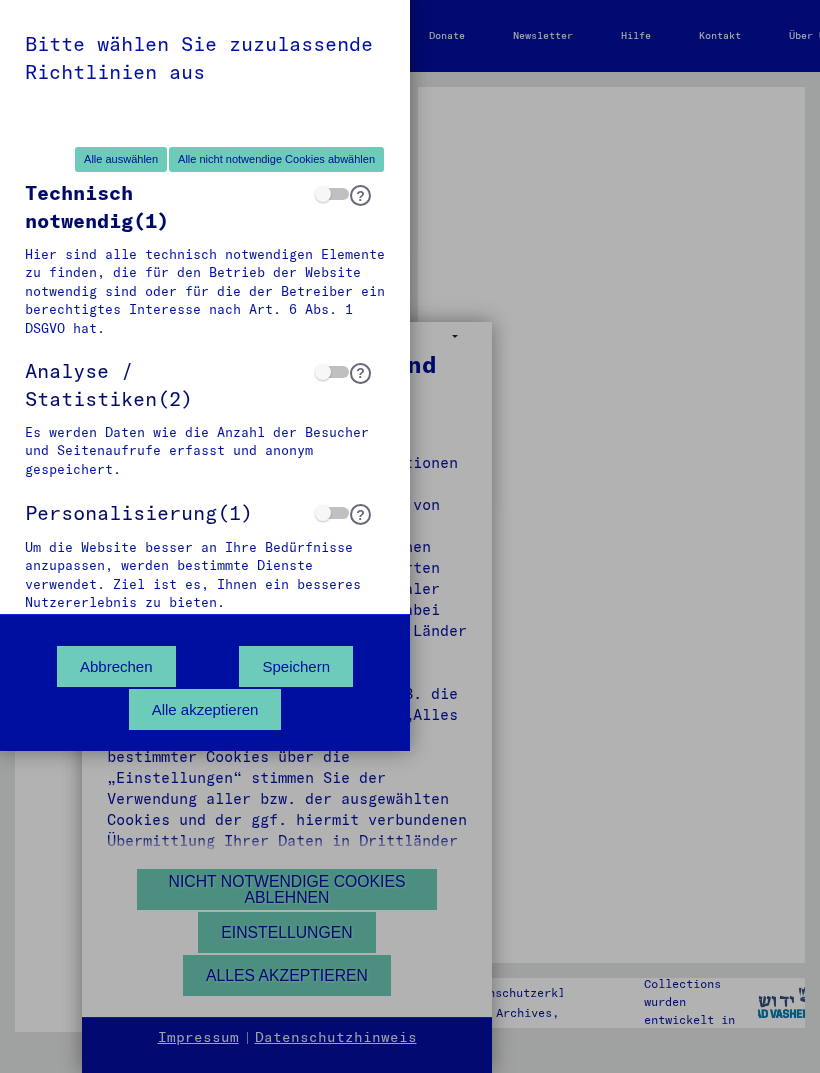 scroll, scrollTop: 0, scrollLeft: 0, axis: both 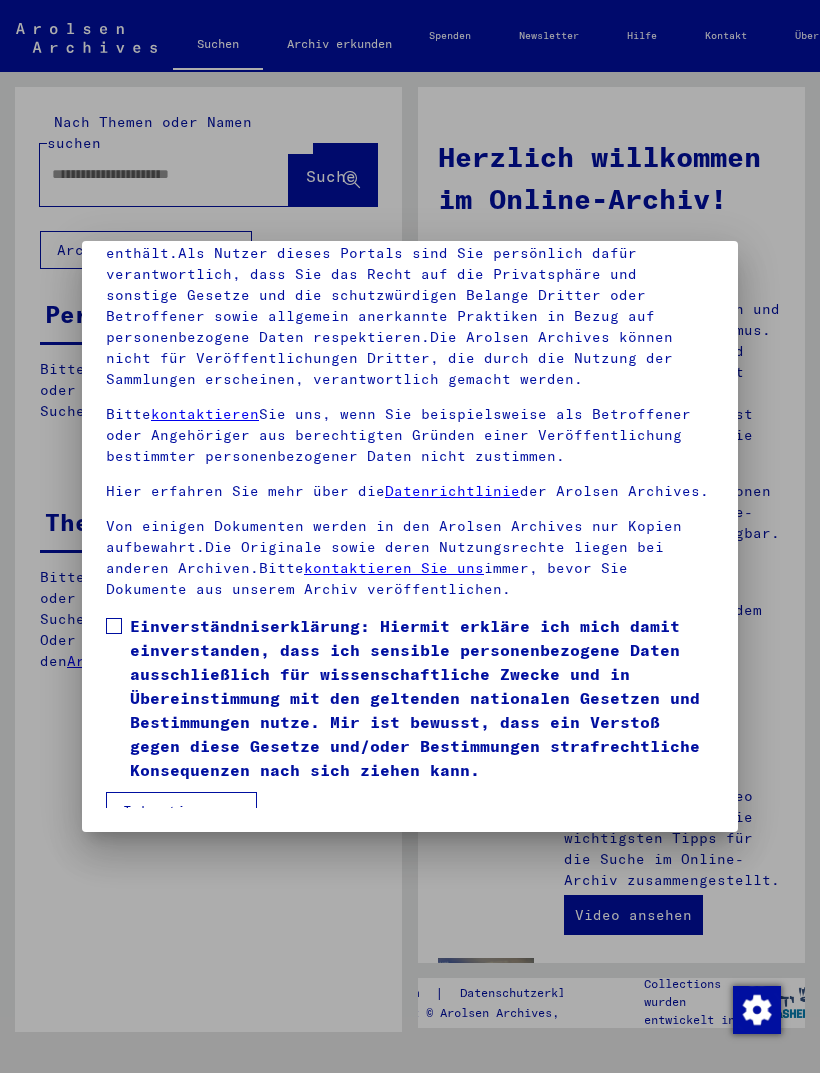 click on "Ich stimme zu" at bounding box center [181, 811] 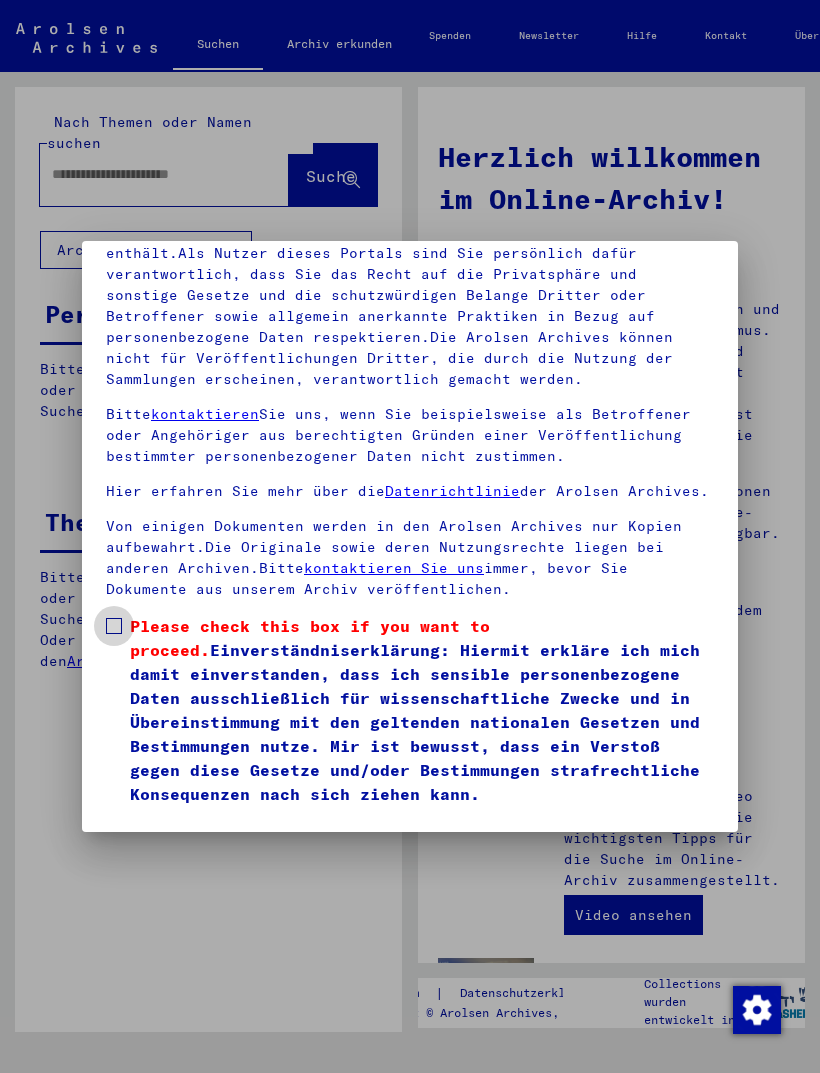 click on "Please check this box if you want to proceed.    Einverständniserklärung: Hiermit erkläre ich mich damit einverstanden, dass ich sensible personenbezogene Daten ausschließlich für wissenschaftliche Zwecke und in Übereinstimmung mit den geltenden nationalen Gesetzen und Bestimmungen nutze. Mir ist bewusst, dass ein Verstoß gegen diese Gesetze und/oder Bestimmungen strafrechtliche Konsequenzen nach sich ziehen kann." at bounding box center (422, 710) 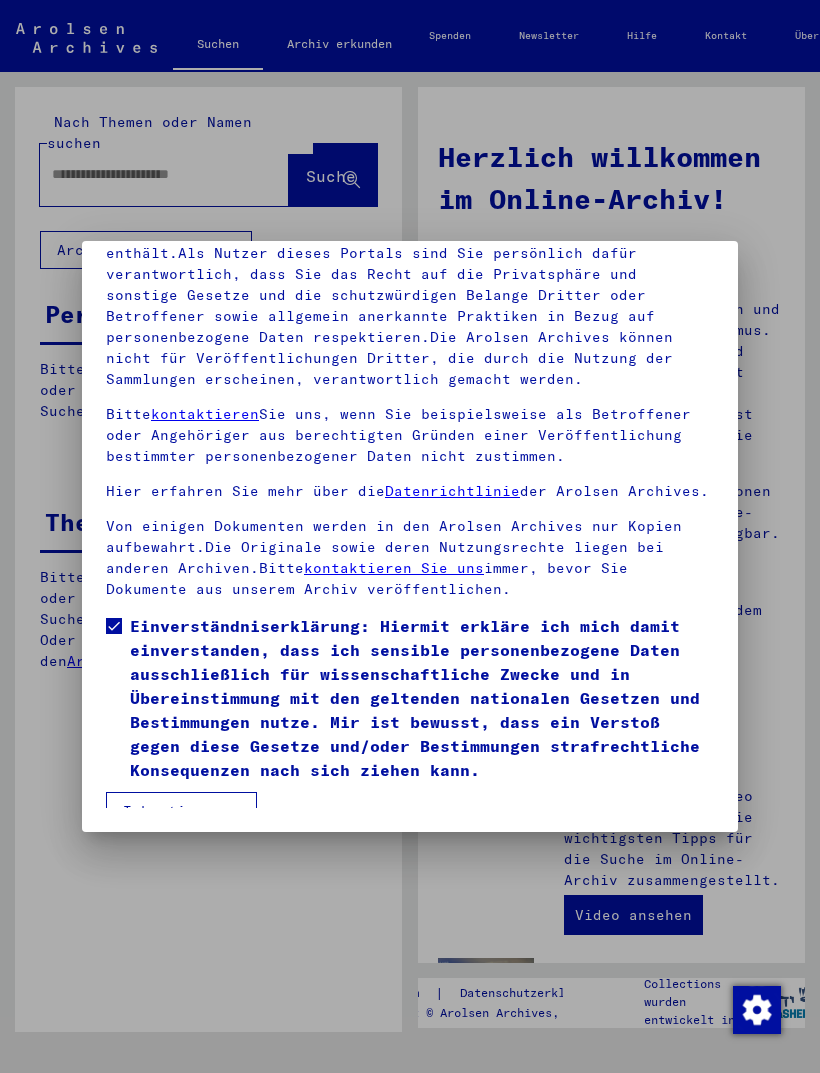 click on "Ich stimme zu" at bounding box center [181, 811] 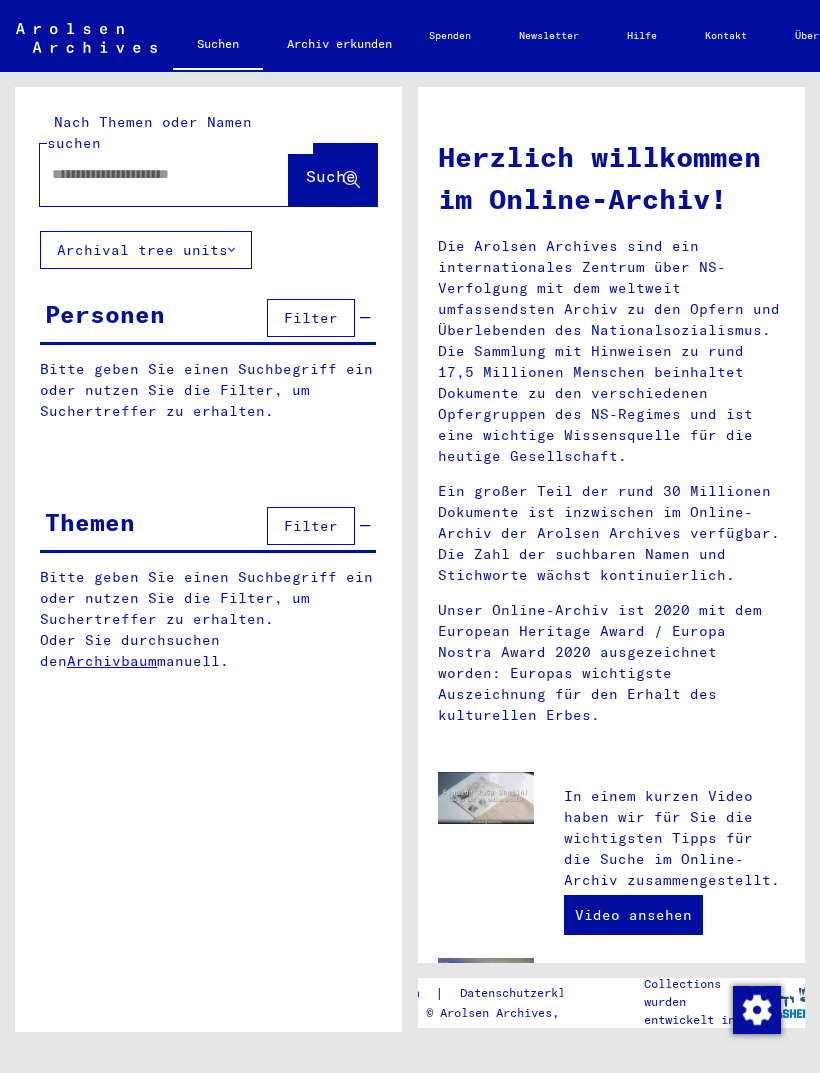 click at bounding box center (140, 174) 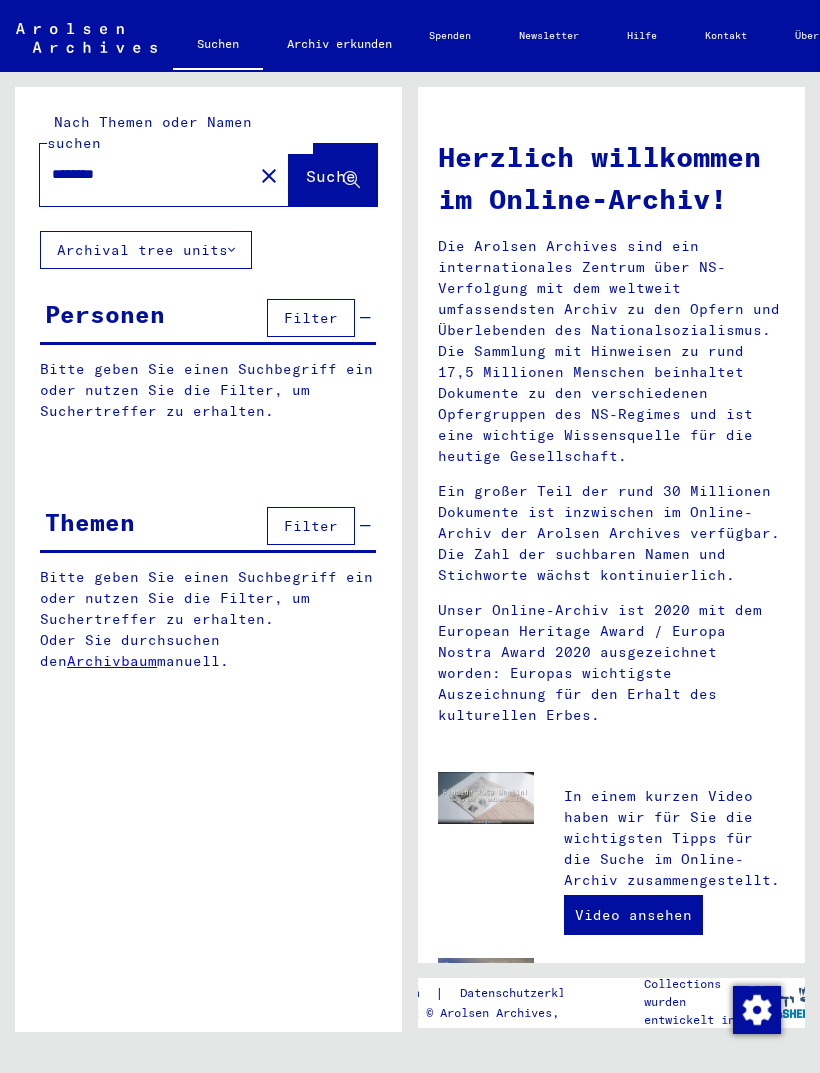 type on "********" 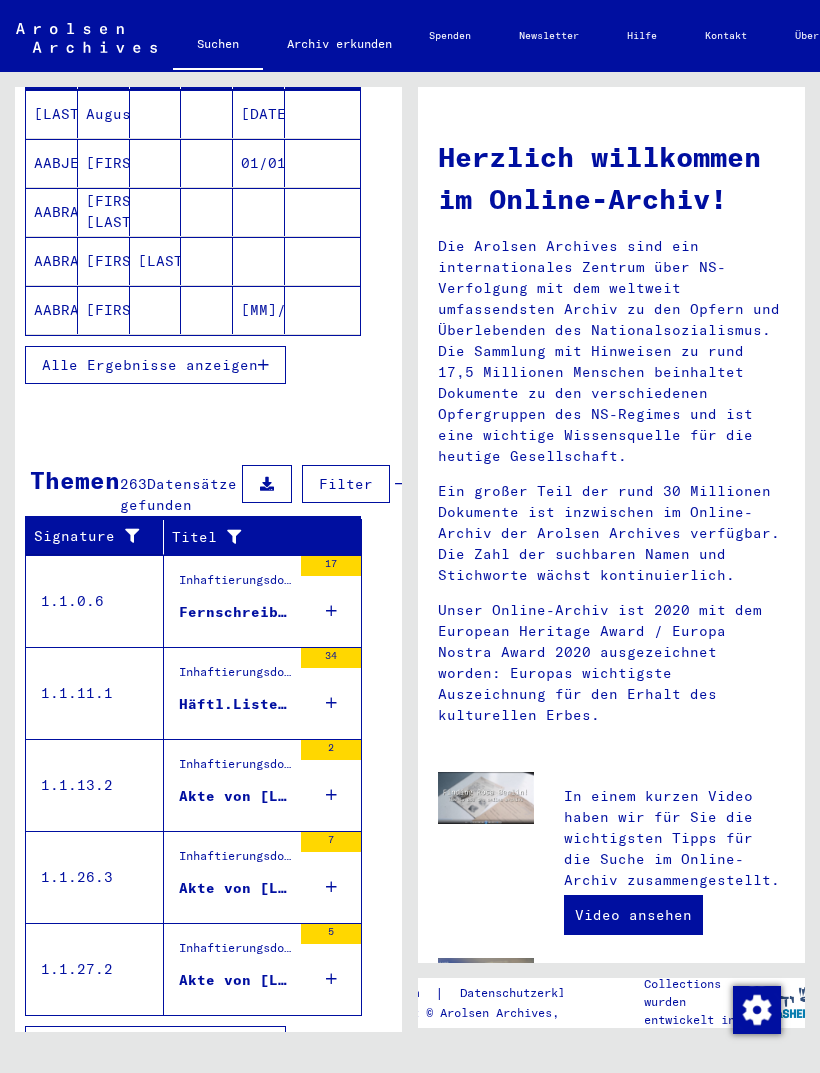 scroll, scrollTop: 319, scrollLeft: 15, axis: both 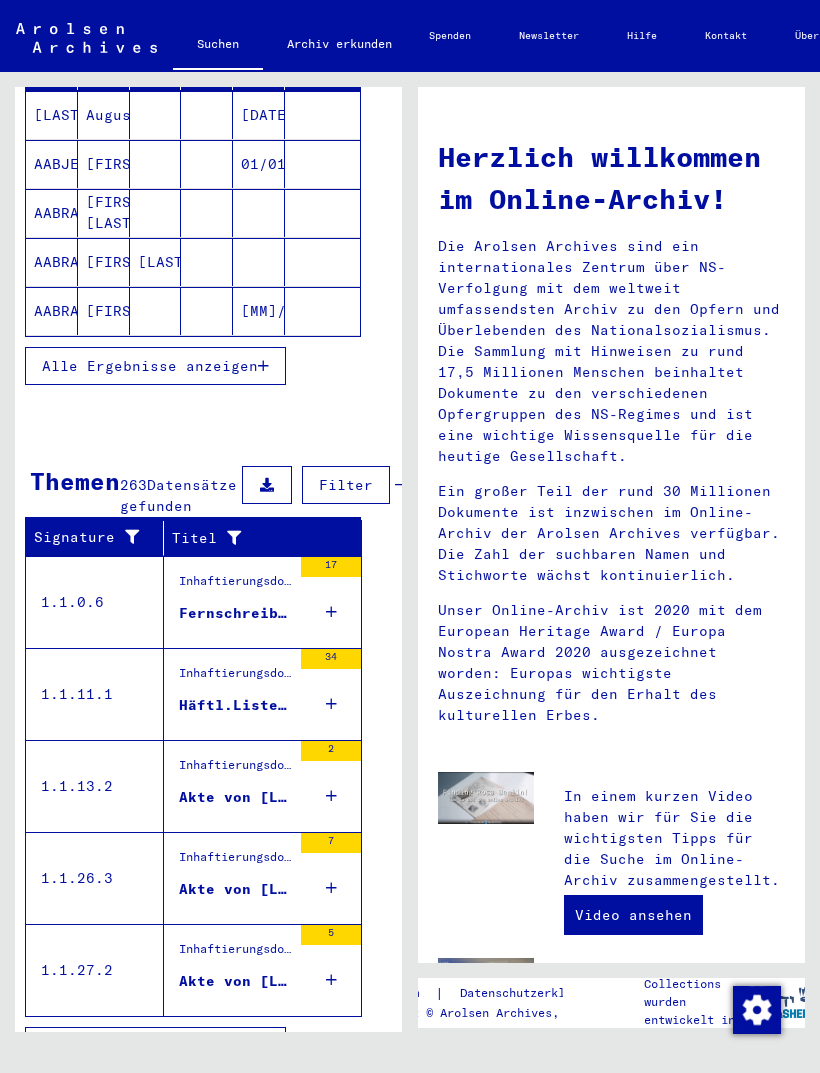 click on "Akte von [LAST], [FIRST], geboren am [DATE]" at bounding box center [235, 889] 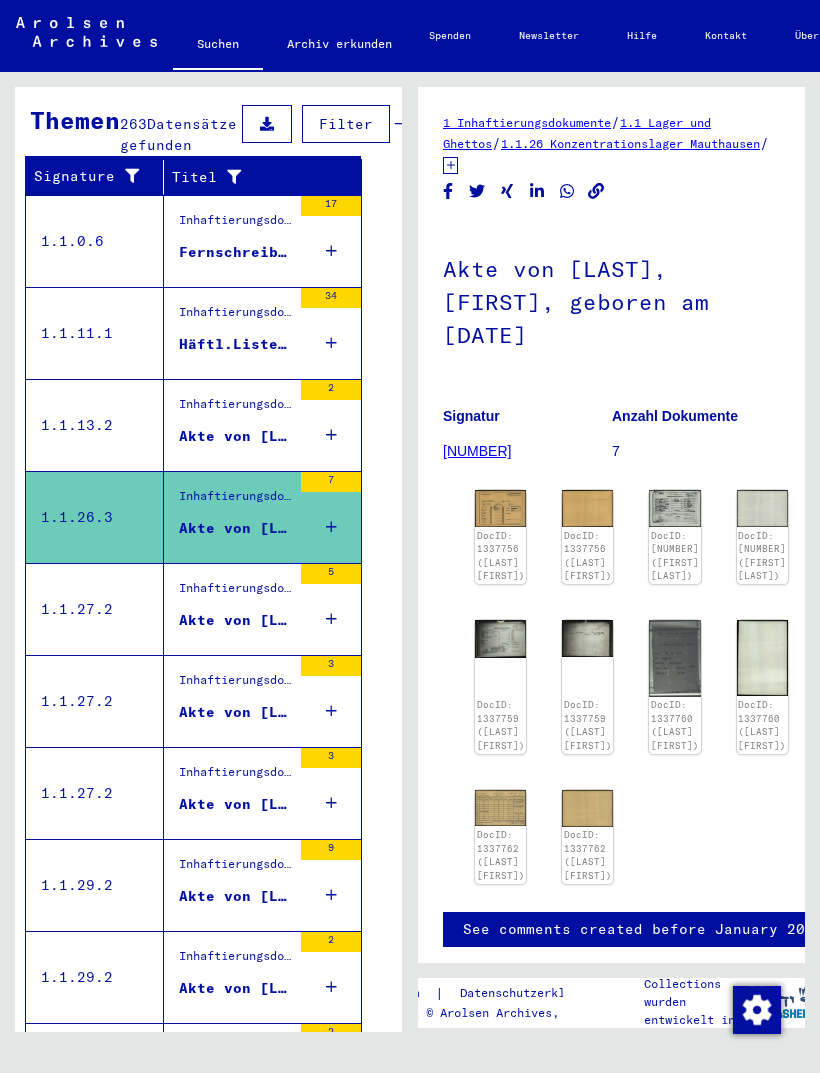 click on "Inhaftierungsdokumente > Lager und Ghettos > Konzentrationslager Groß-Rosen > Listenmaterial Groß-Rosen" at bounding box center (235, 318) 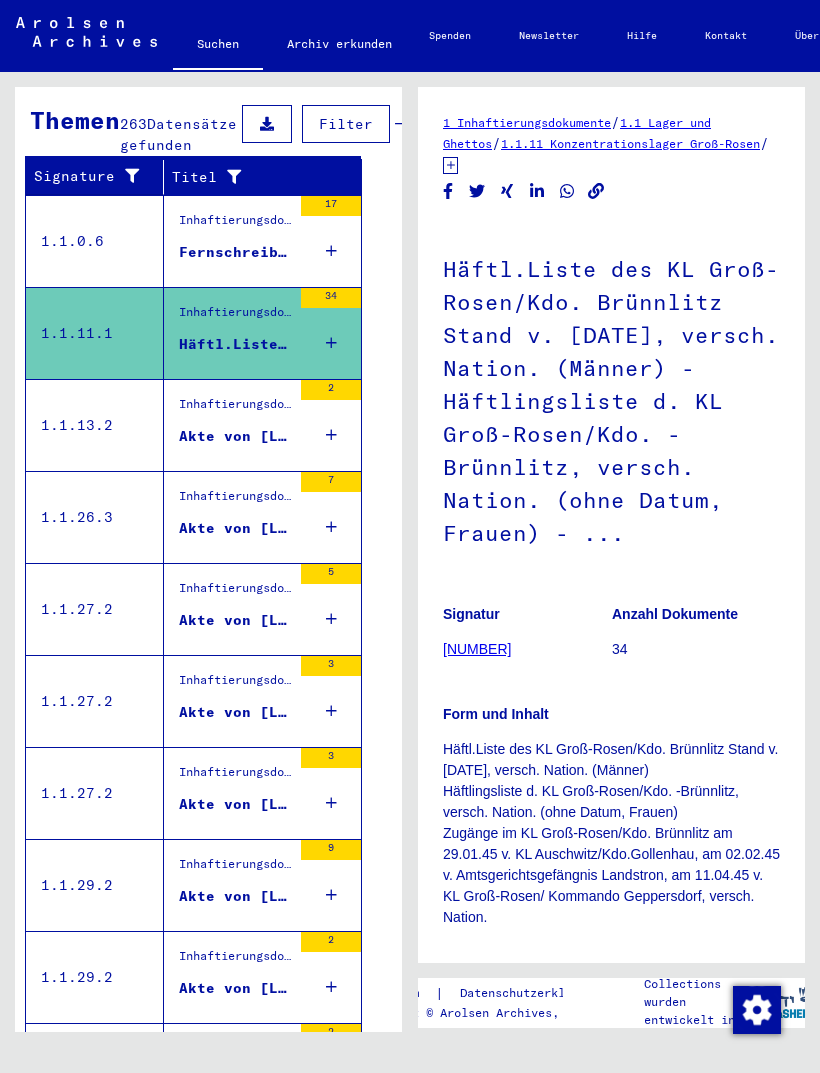 click on "Inhaftierungsdokumente > Lager und Ghettos > Allgemeines > Dokumente/Schriftwechsel zu Verfolgung/Haftstätten" at bounding box center [235, 225] 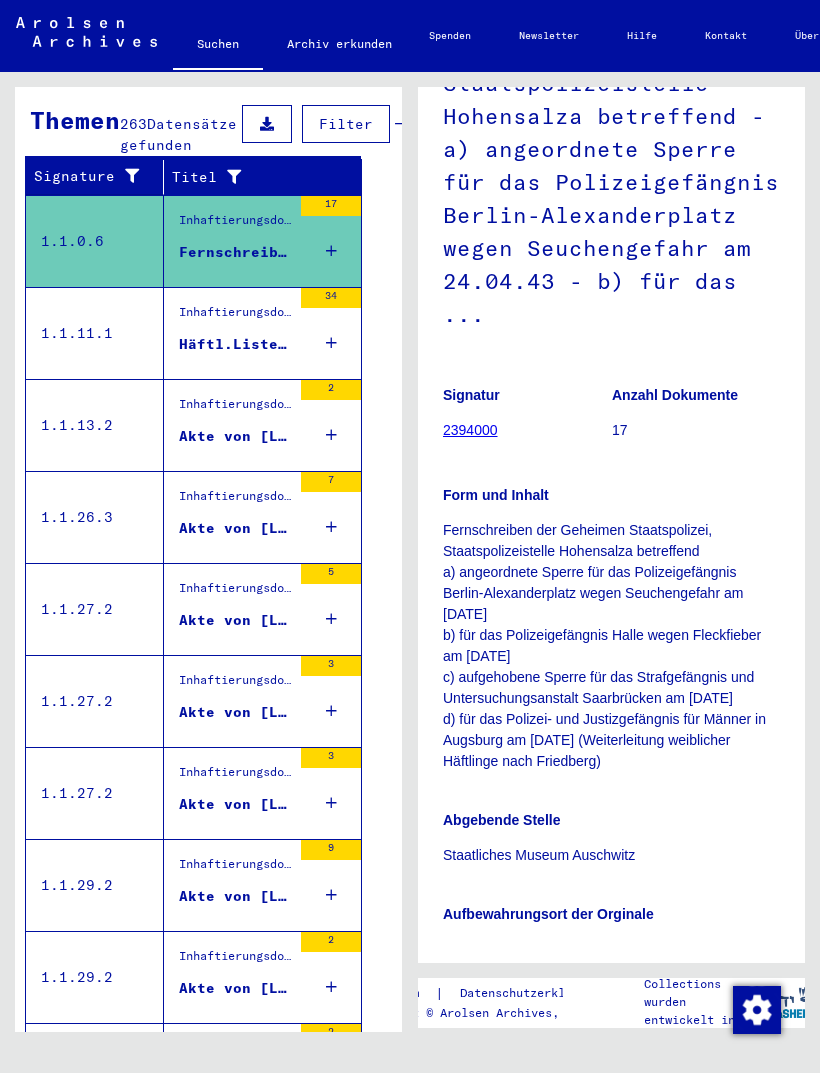 scroll, scrollTop: 243, scrollLeft: 0, axis: vertical 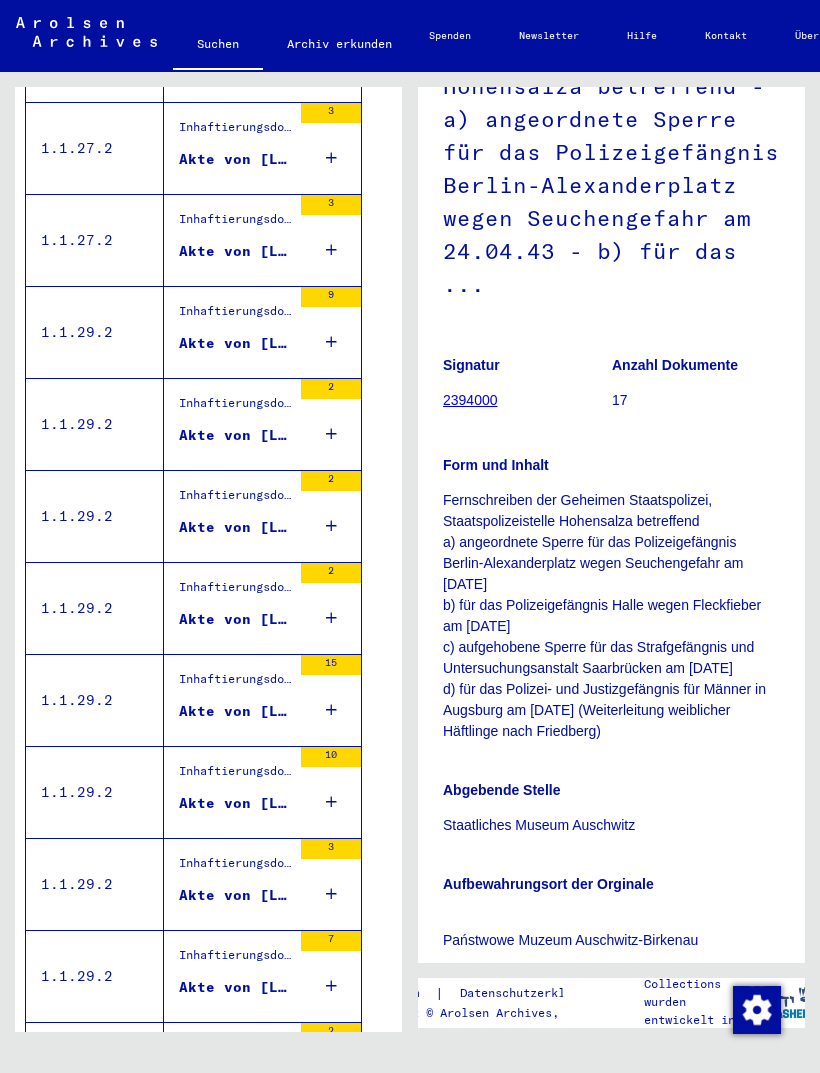 click on "Akte von [LAST], [FIRST], geboren am [DD].[MM].[YYYY], geboren in [CITY]" at bounding box center [235, 251] 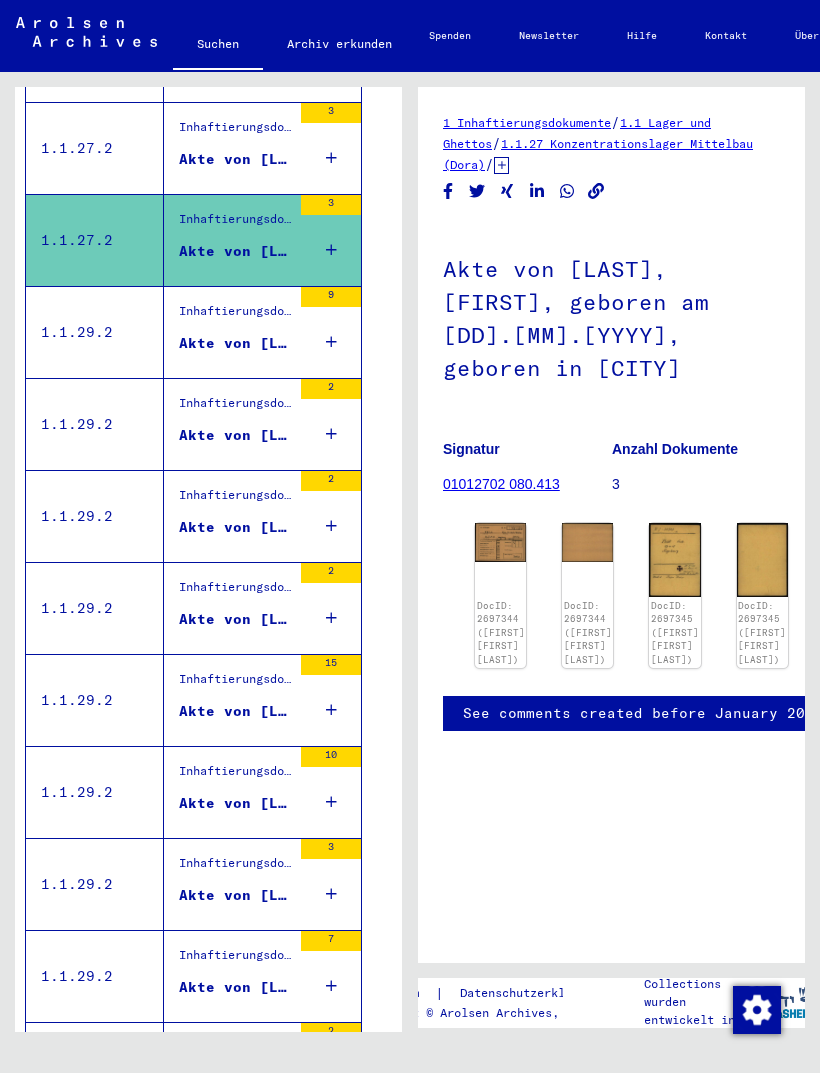 click on "Inhaftierungsdokumente > Lager und Ghettos > Konzentrationslager Mittelbau (Dora) > Konzentrationslager Mittelbau (Dora), Einzelpersonen-bezogene Unterlagen > Individuelle Häftlings Unterlagen - KL Mittelbau (Dora) > Akten mit Namen ab HATAIS" at bounding box center (235, 132) 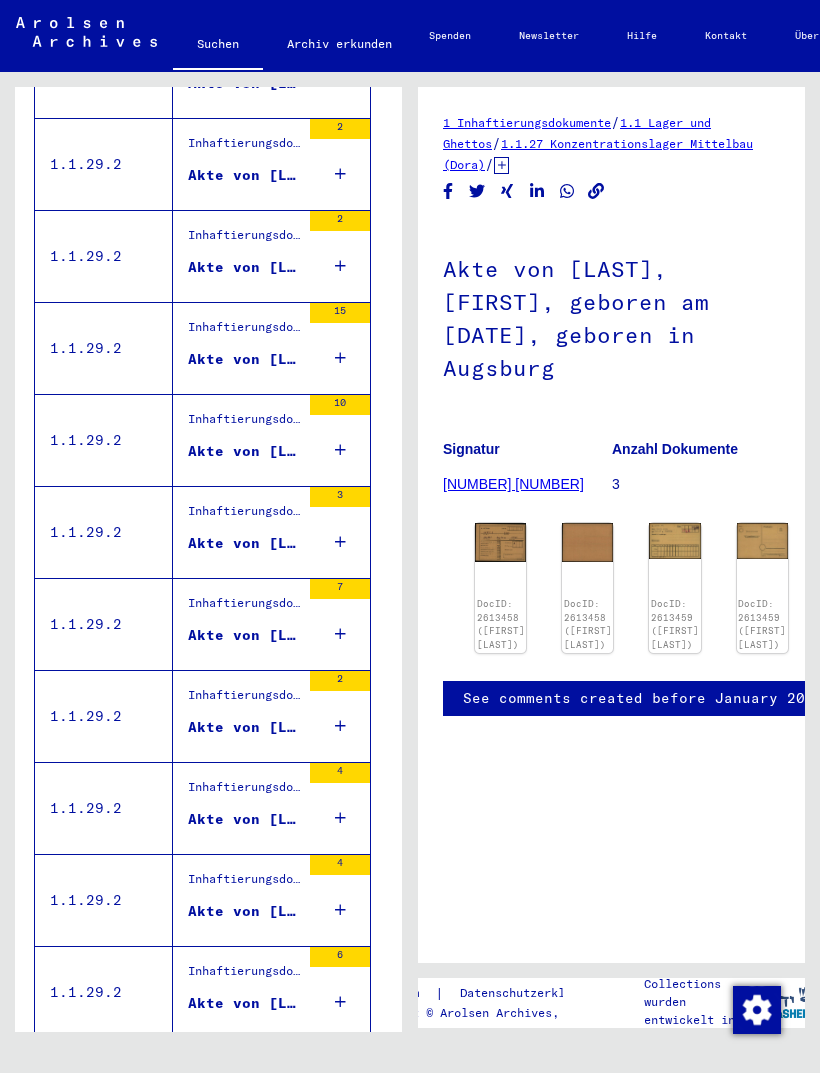 scroll, scrollTop: 1228, scrollLeft: 6, axis: both 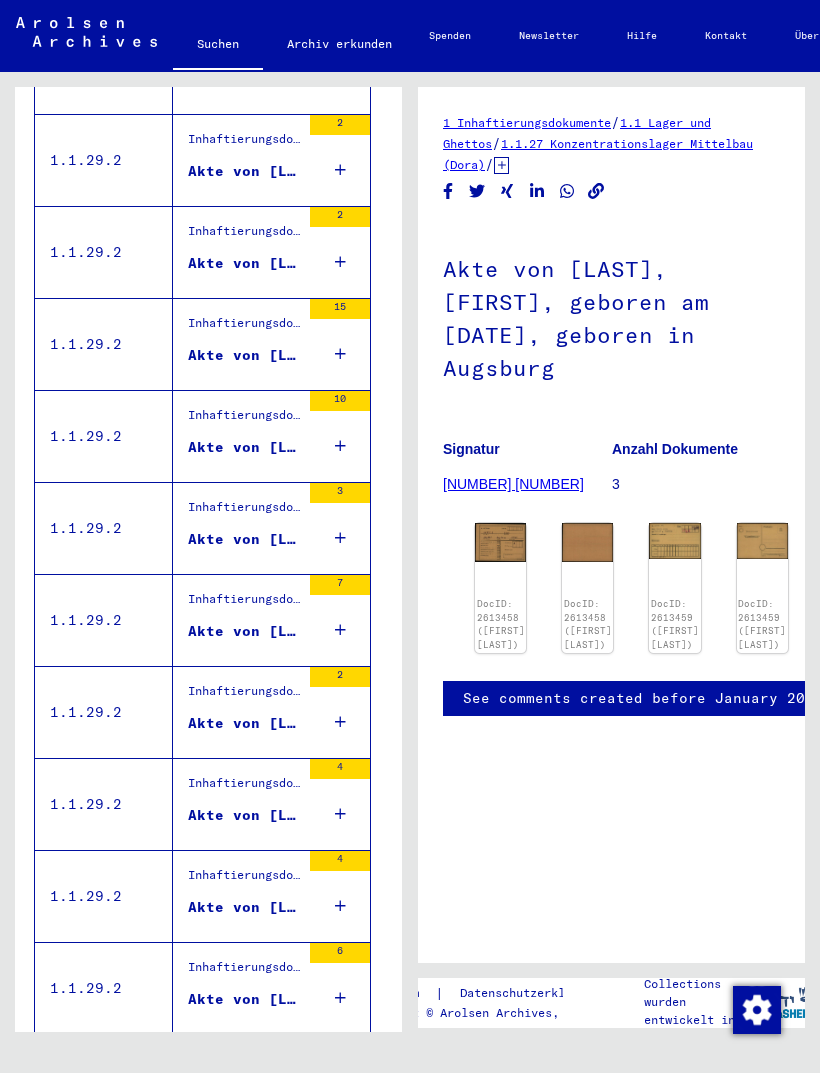 click on "Akte von [LAST], [FIRST], geboren am 24.12.1892, geboren in VIOLAU, [CITY]" at bounding box center [244, 355] 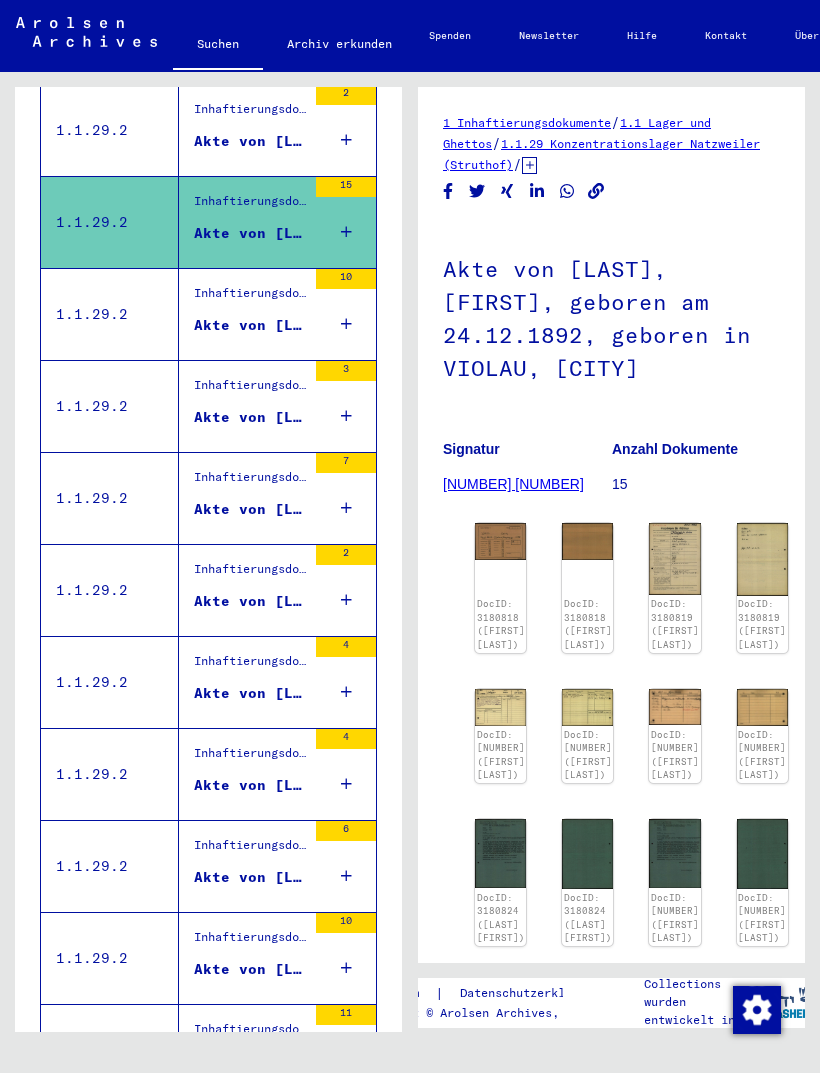 scroll, scrollTop: 1350, scrollLeft: 0, axis: vertical 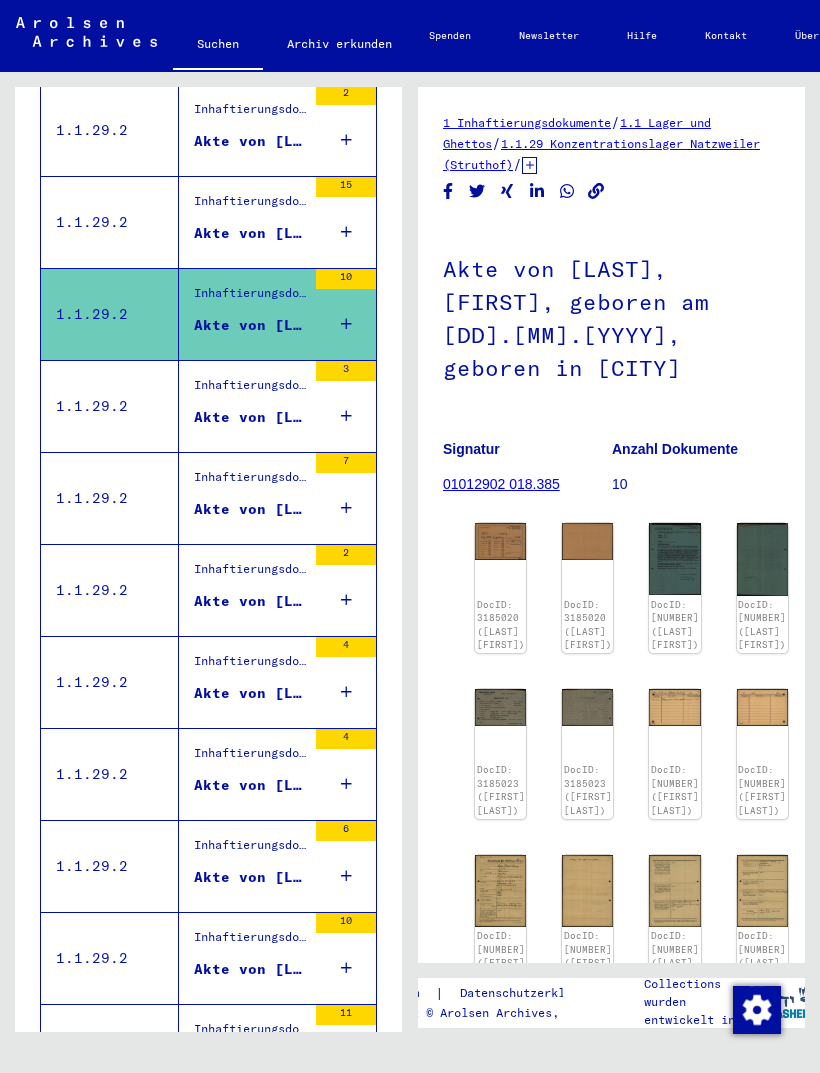 click on "Akte von [LAST], [FIRST], geboren am 24.12.1892, geboren in VIOLAU, [CITY]" at bounding box center (250, 233) 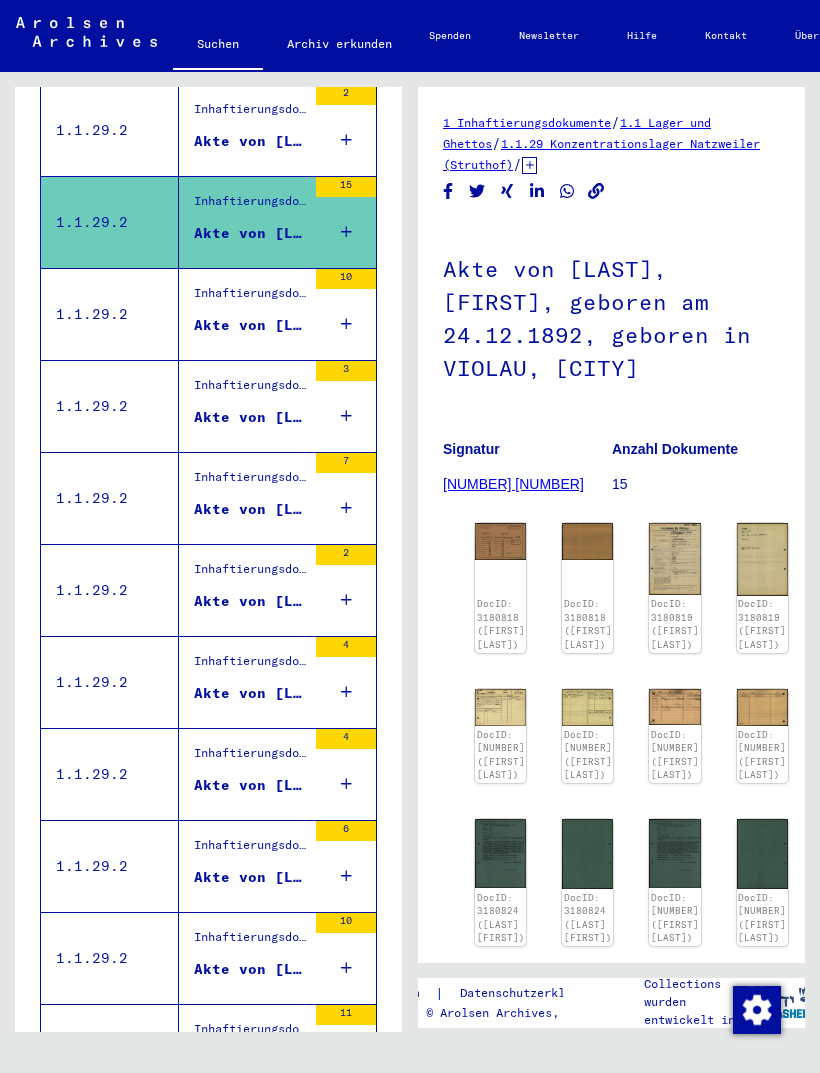 click on "1.1.29.2" at bounding box center (110, 130) 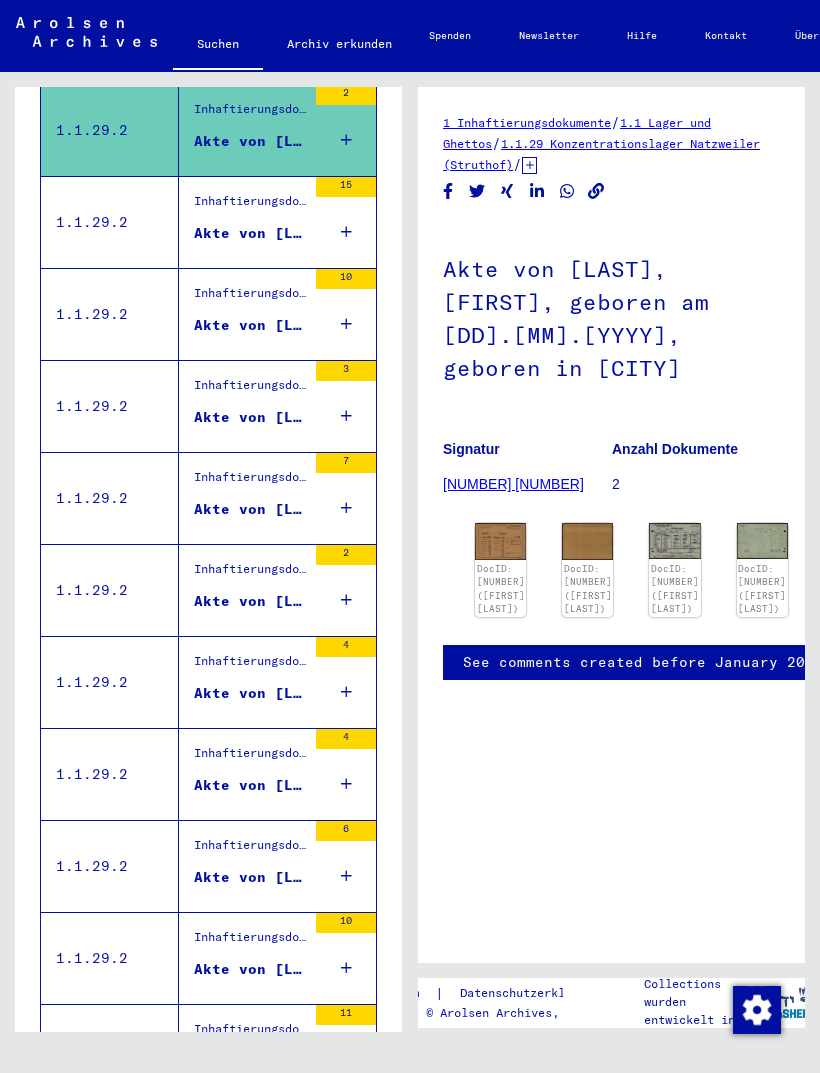 click on "Akte von [LAST], [FIRST], geboren am [DD].[MM].[YYYY], geboren in [CITY]" at bounding box center [250, 325] 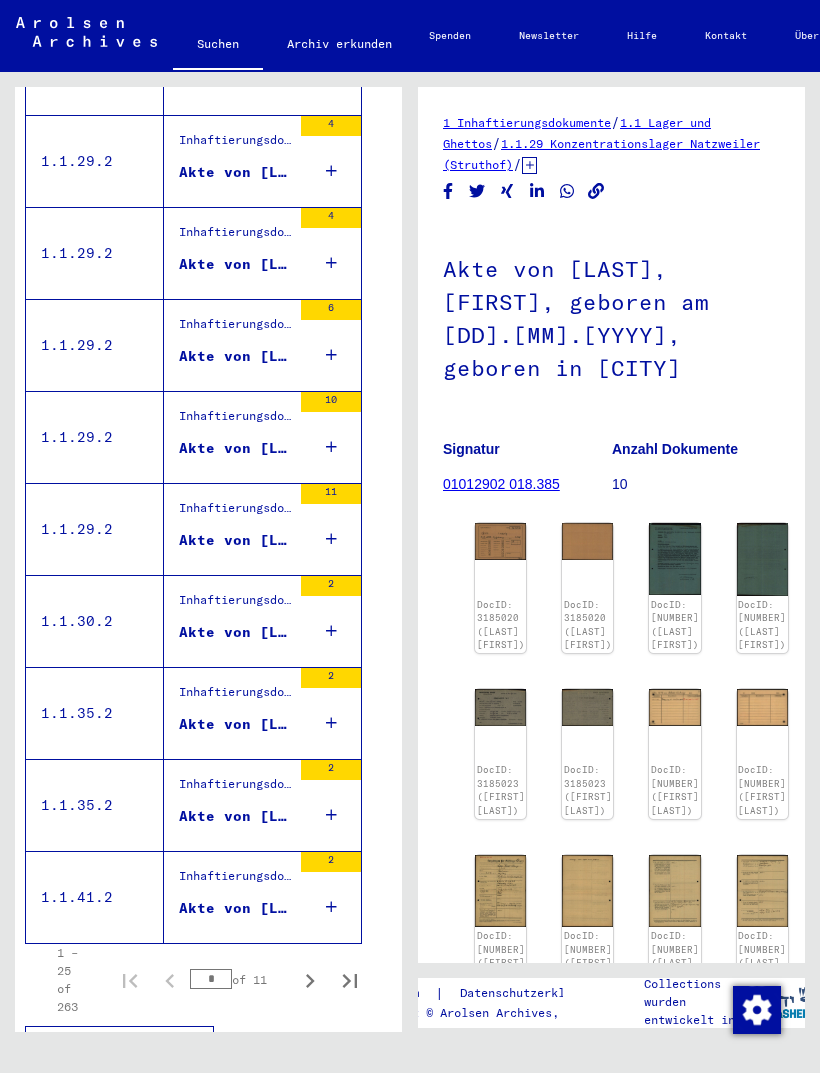 scroll, scrollTop: 1870, scrollLeft: 15, axis: both 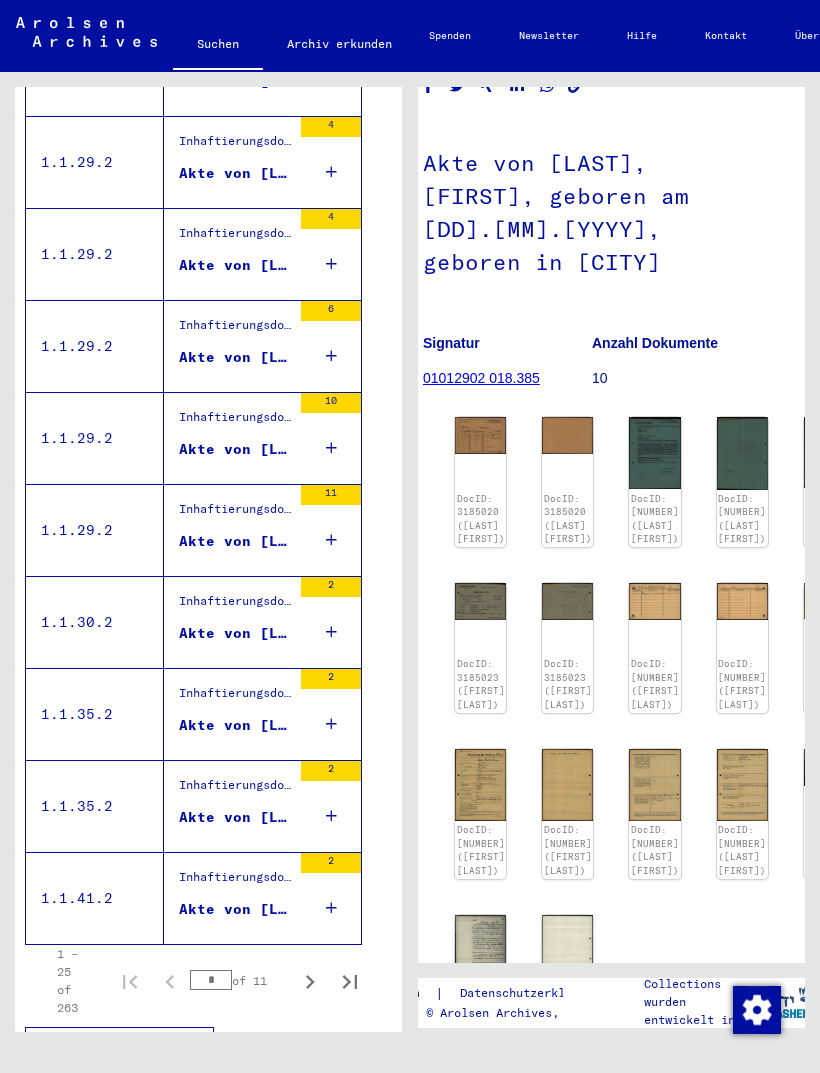 click 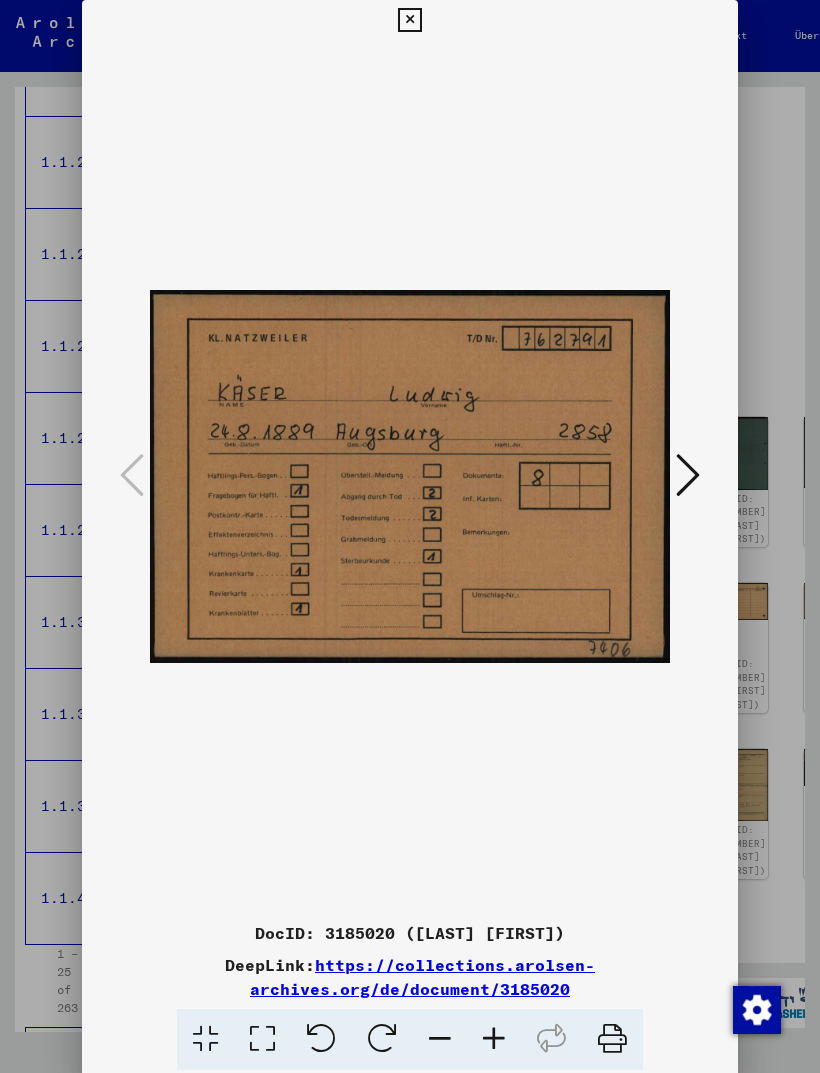 click at bounding box center (688, 475) 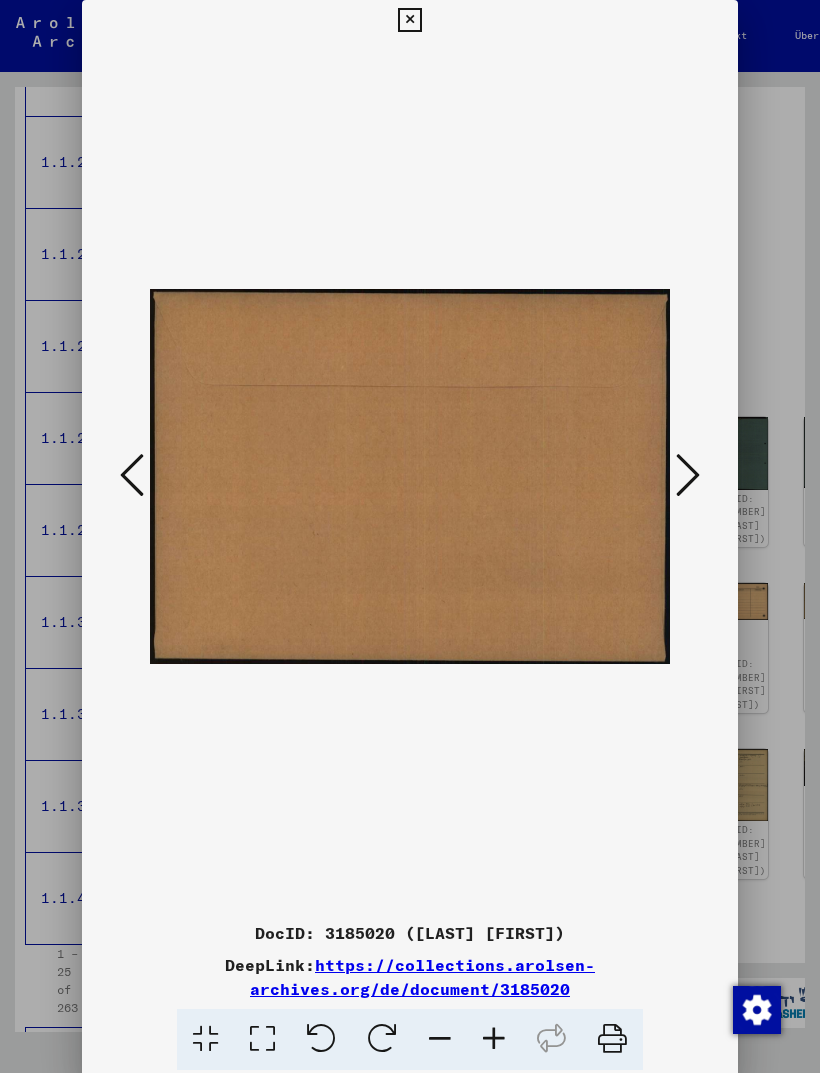 click at bounding box center (688, 475) 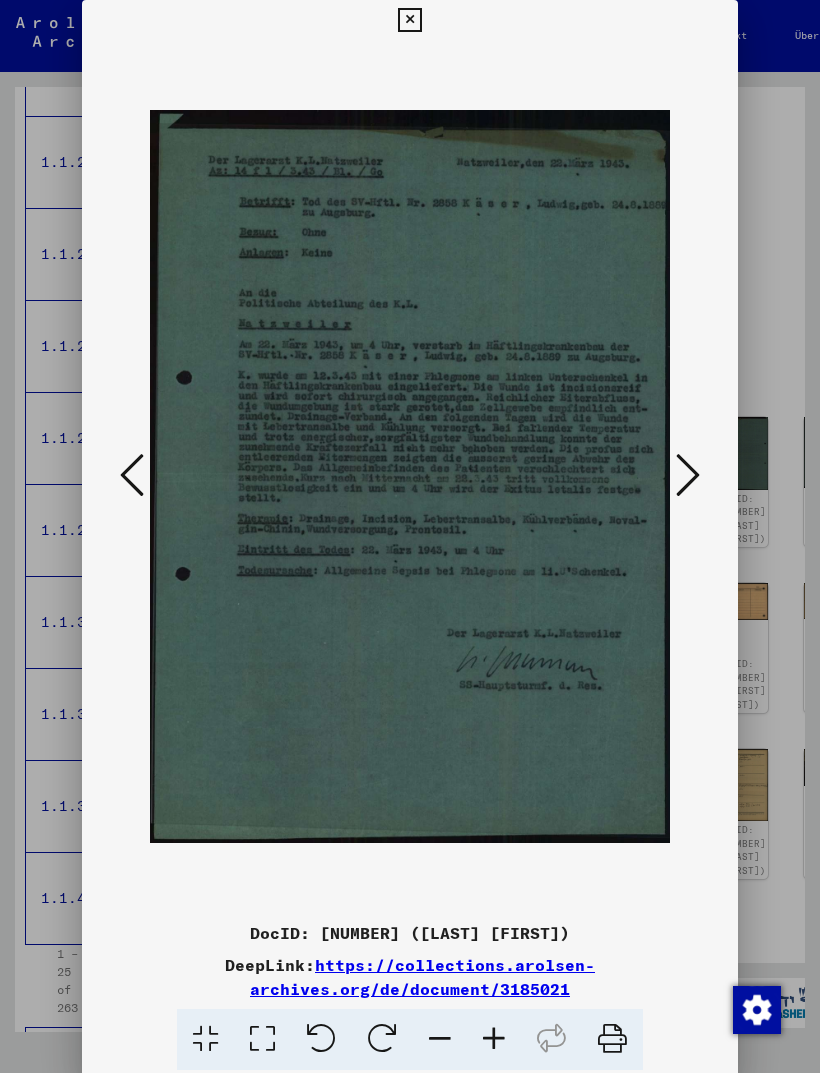 click at bounding box center [688, 475] 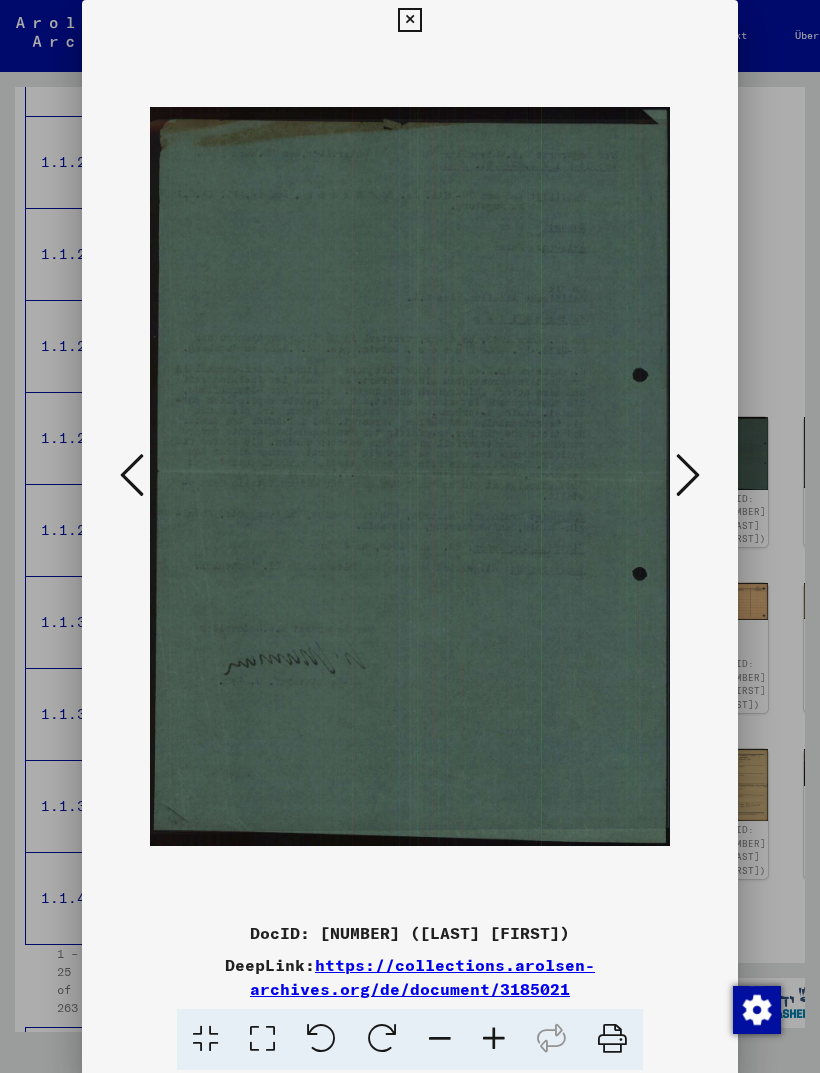 click at bounding box center (688, 475) 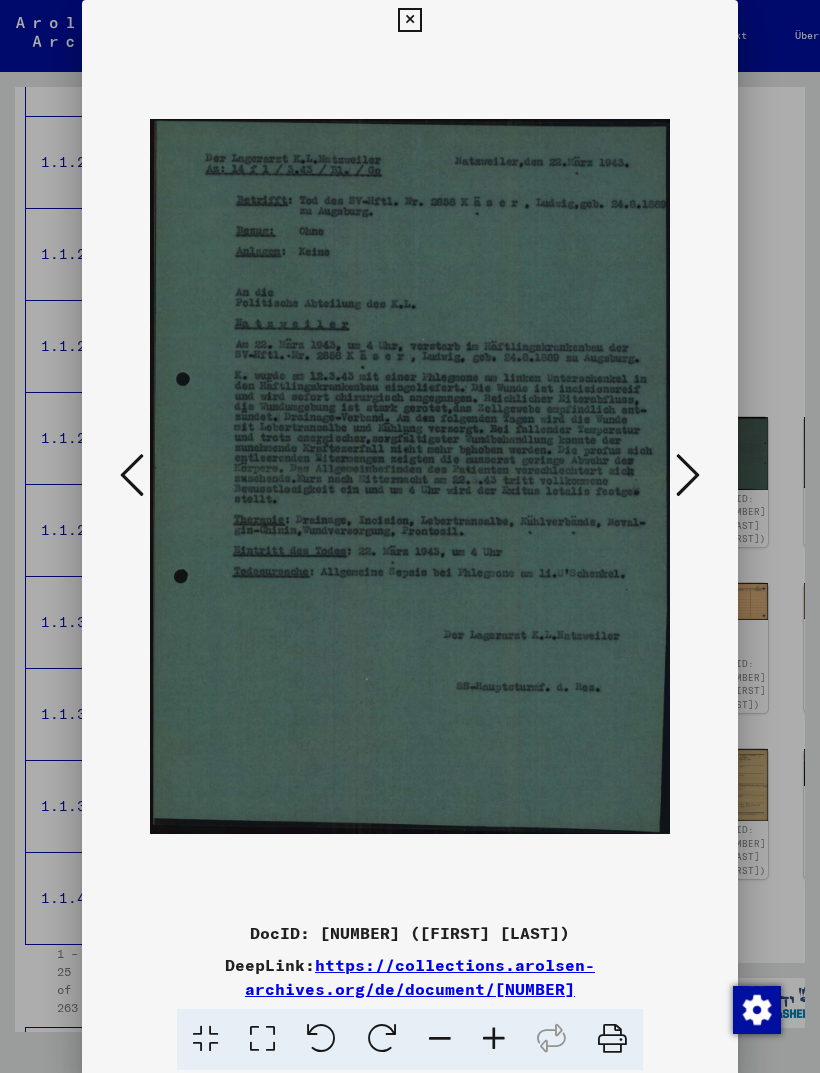 click at bounding box center (688, 475) 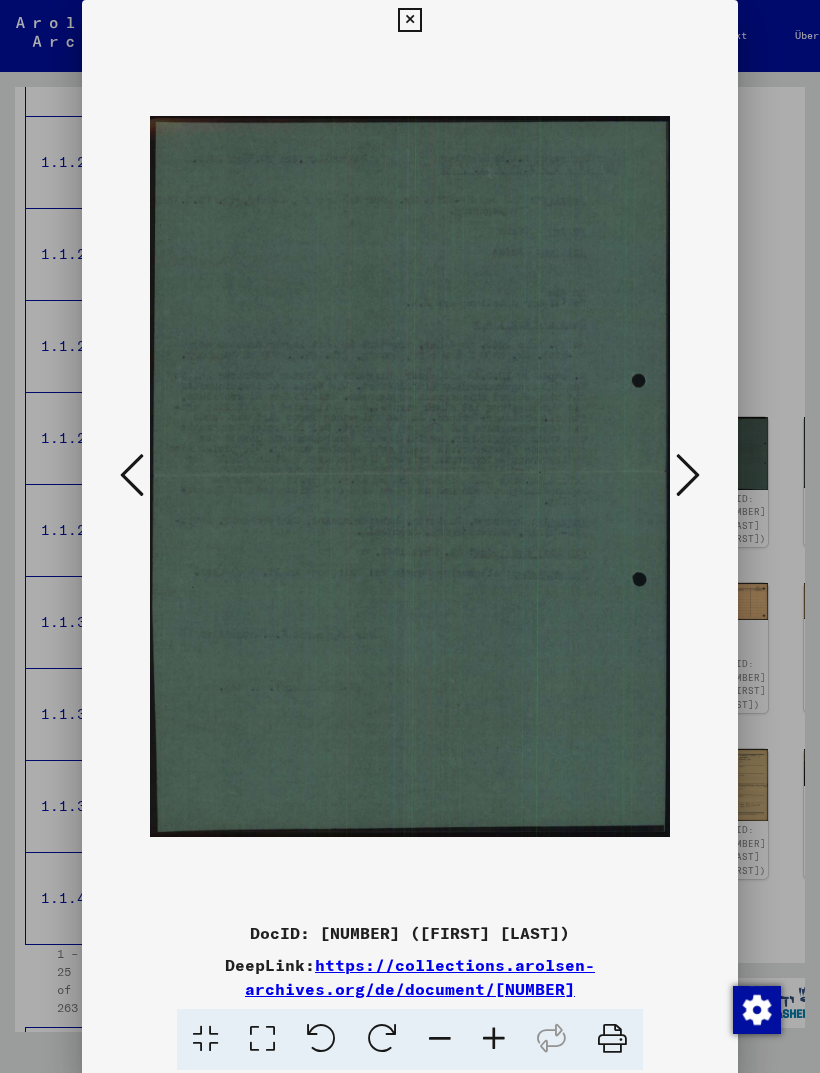 click at bounding box center [688, 475] 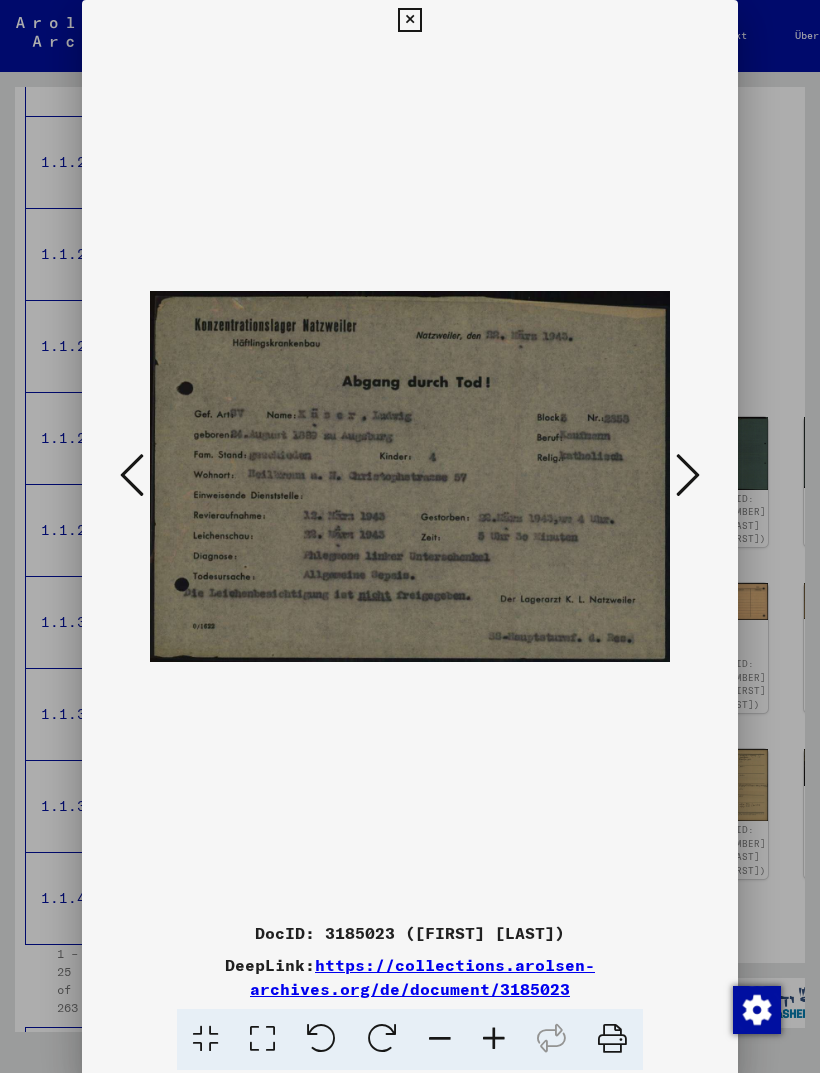 click at bounding box center (688, 475) 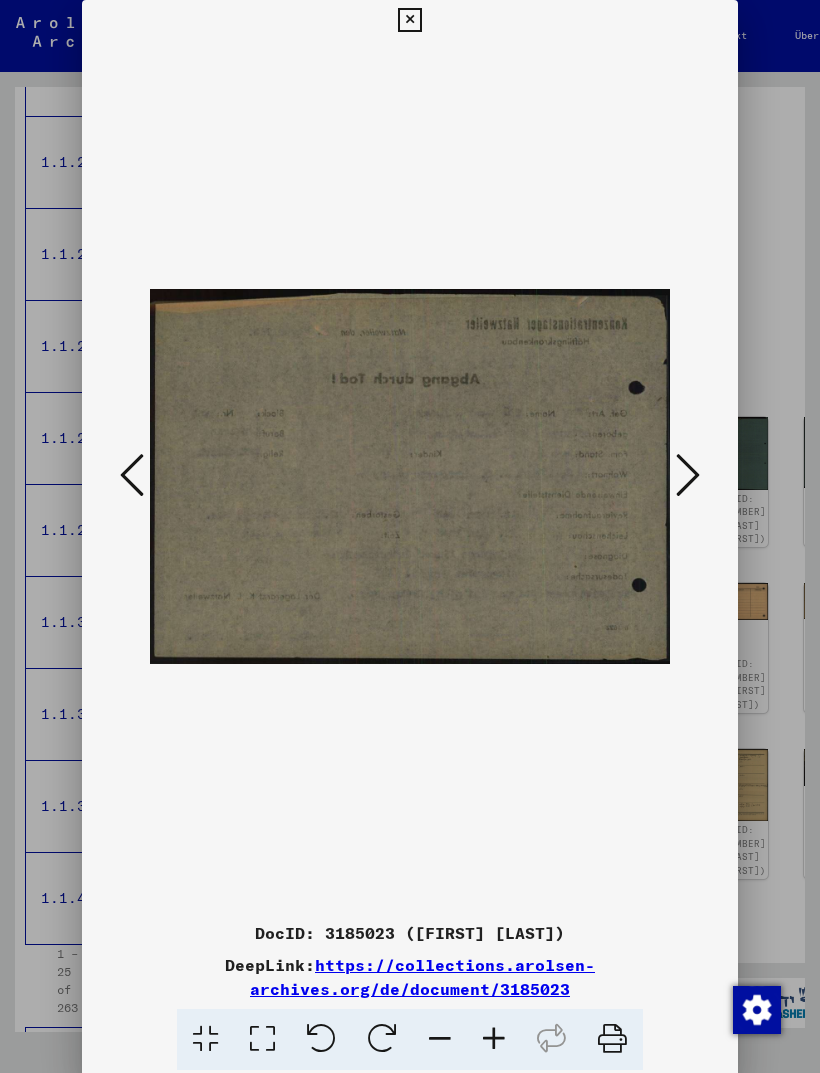 click at bounding box center (688, 475) 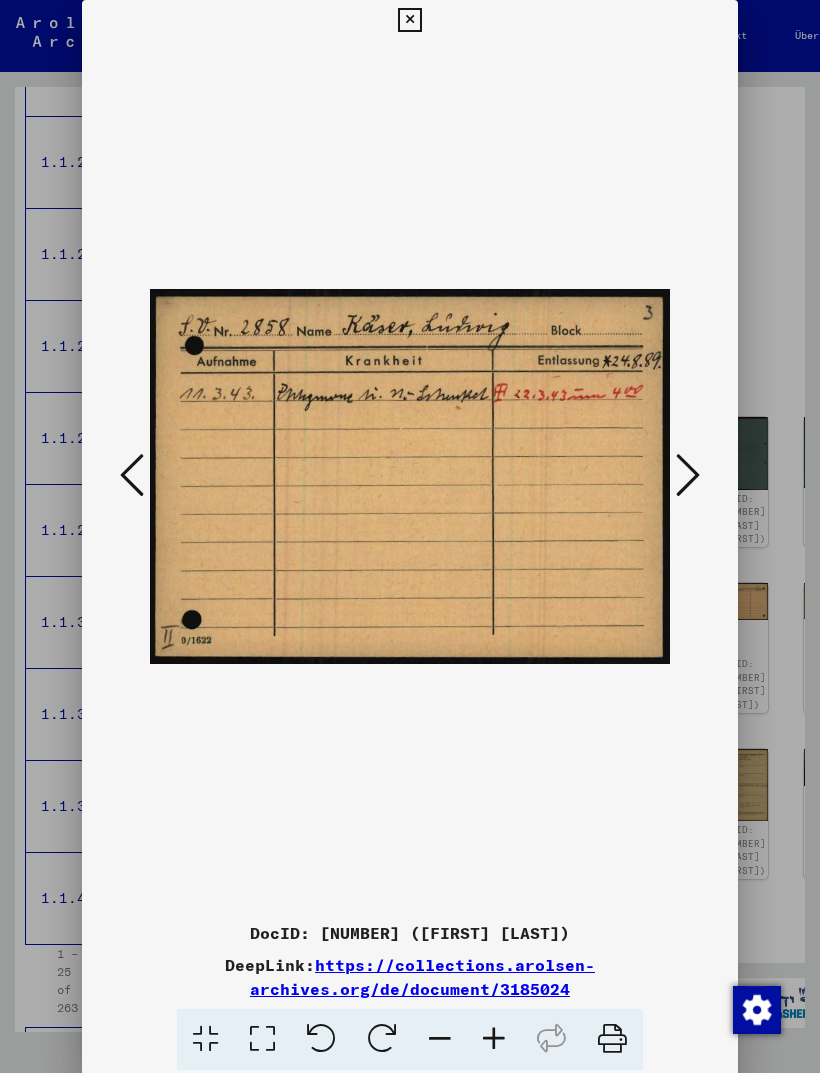 click at bounding box center (688, 475) 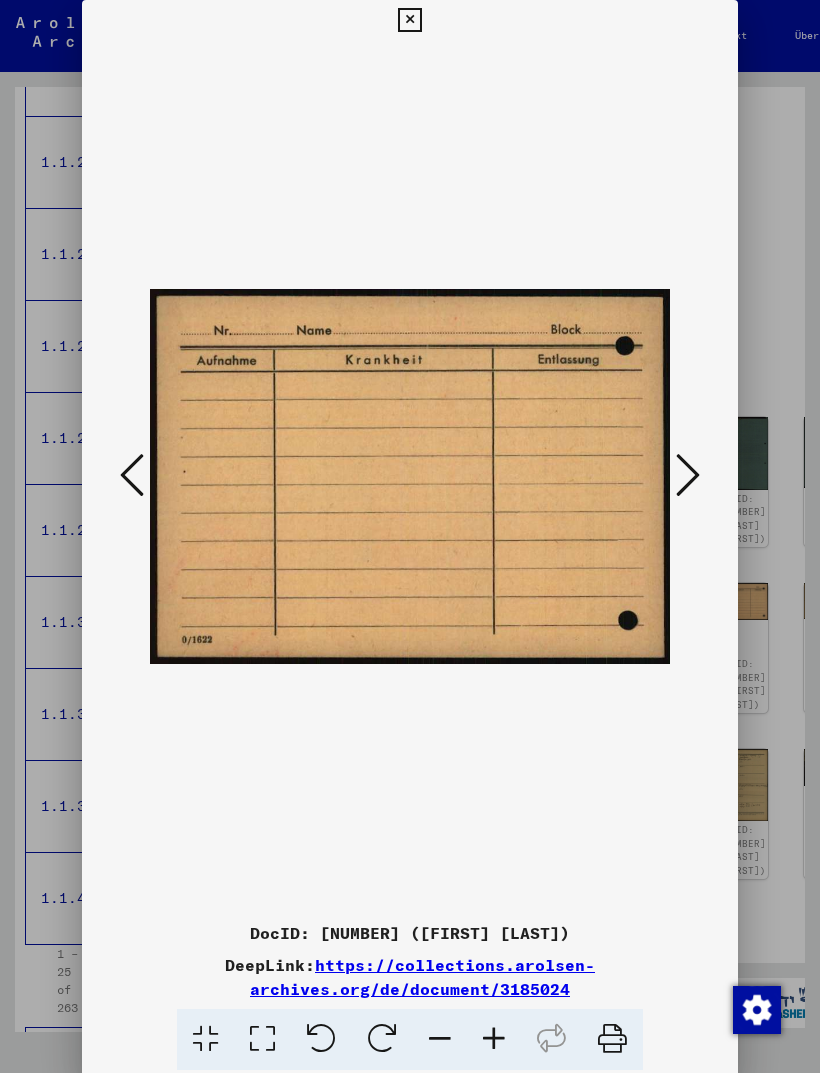 click at bounding box center [688, 475] 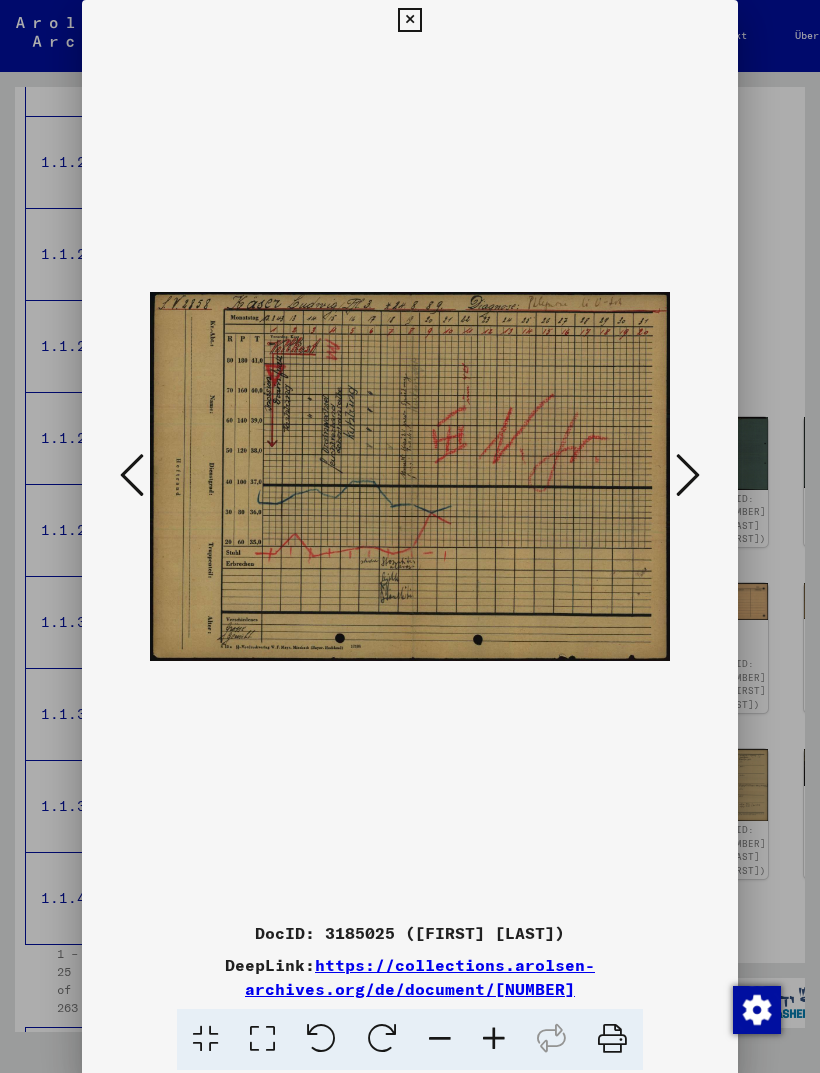 click at bounding box center [410, 536] 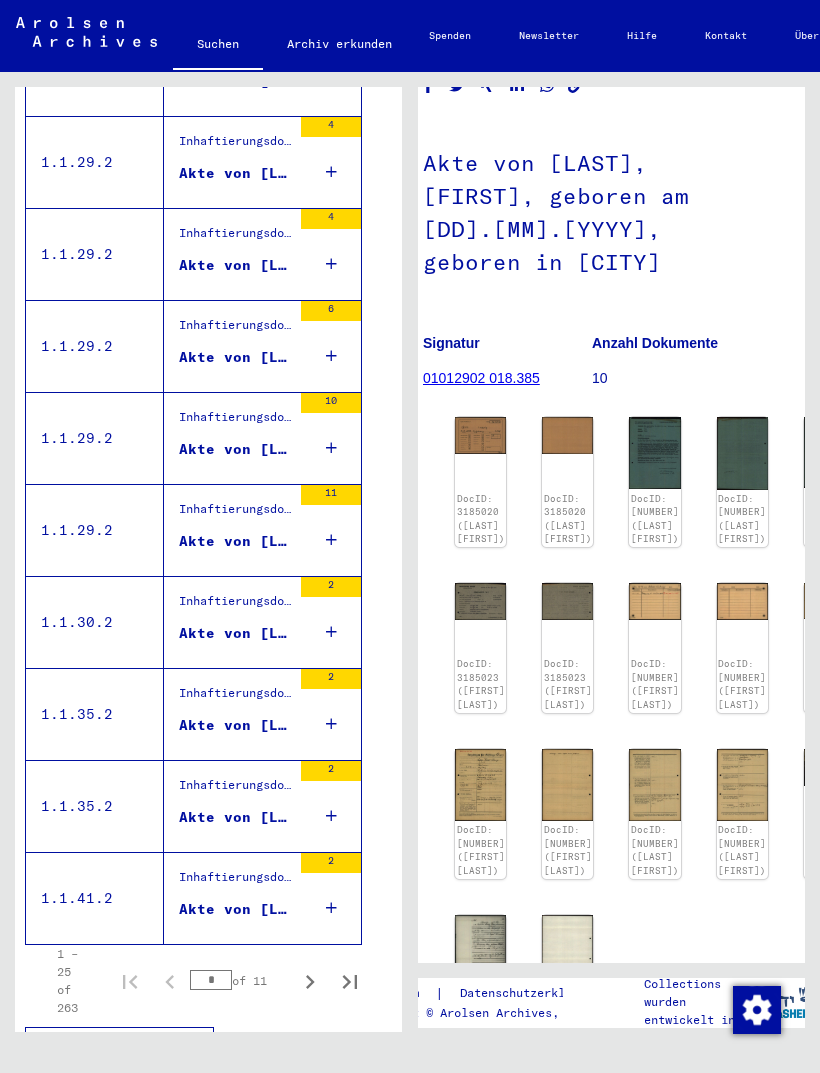 click on "Akte von [LAST], [FIRST], geboren am [DATE], geboren in Augsburg" at bounding box center (235, 725) 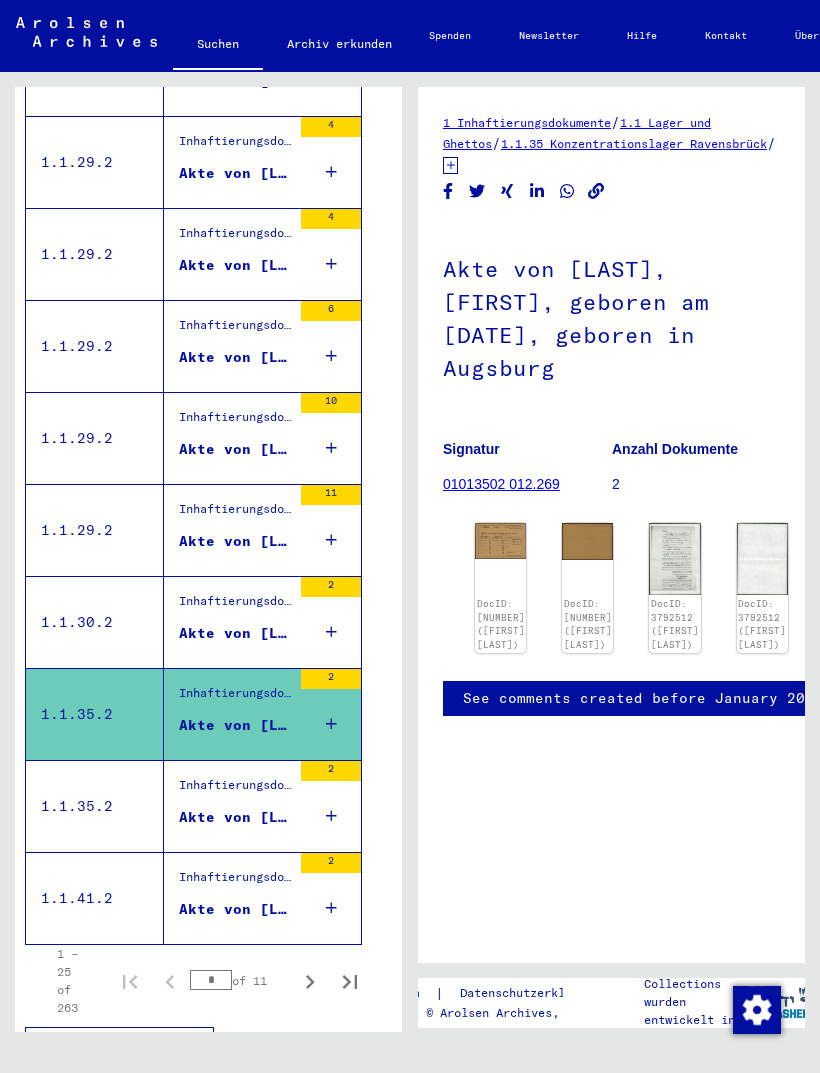 click 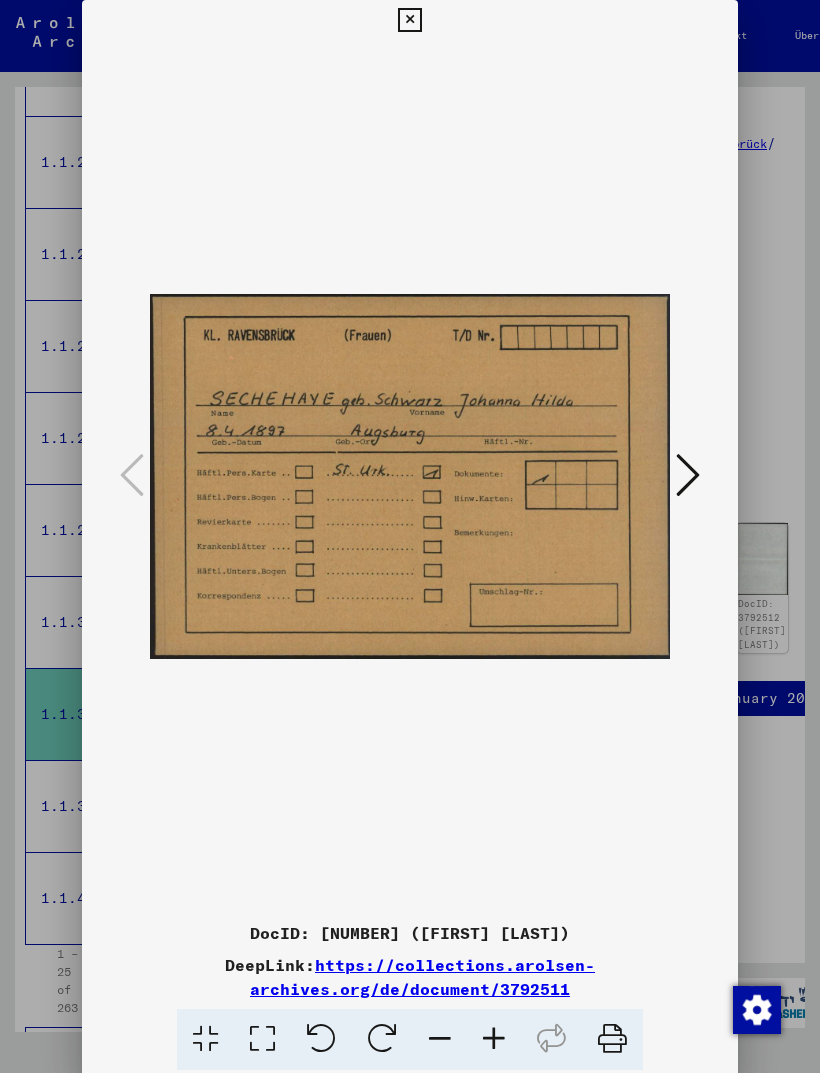 click at bounding box center (688, 475) 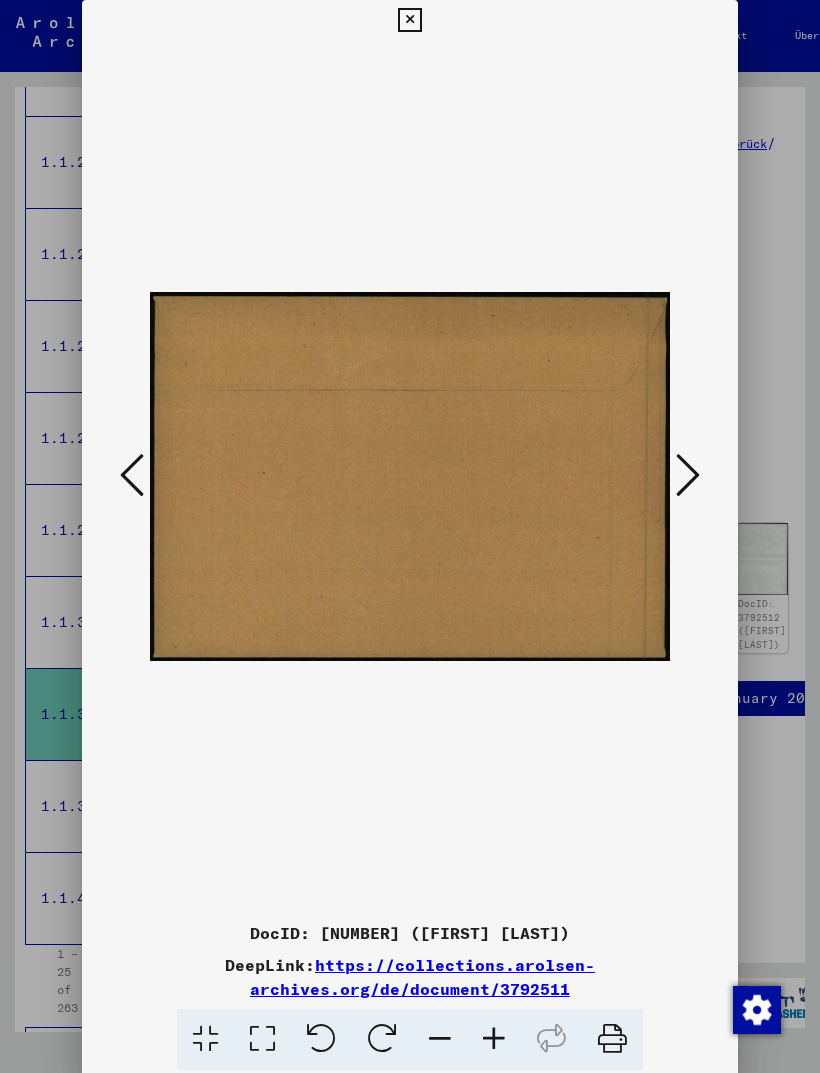 click at bounding box center (688, 475) 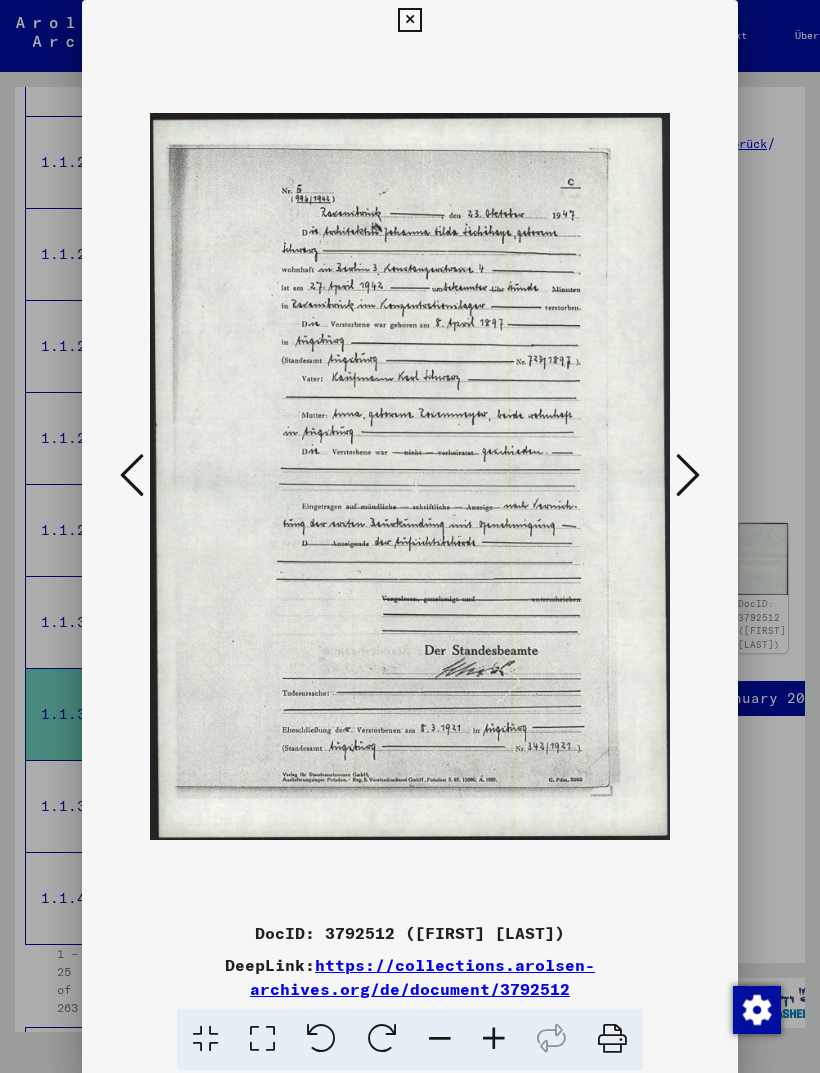 click at bounding box center (688, 475) 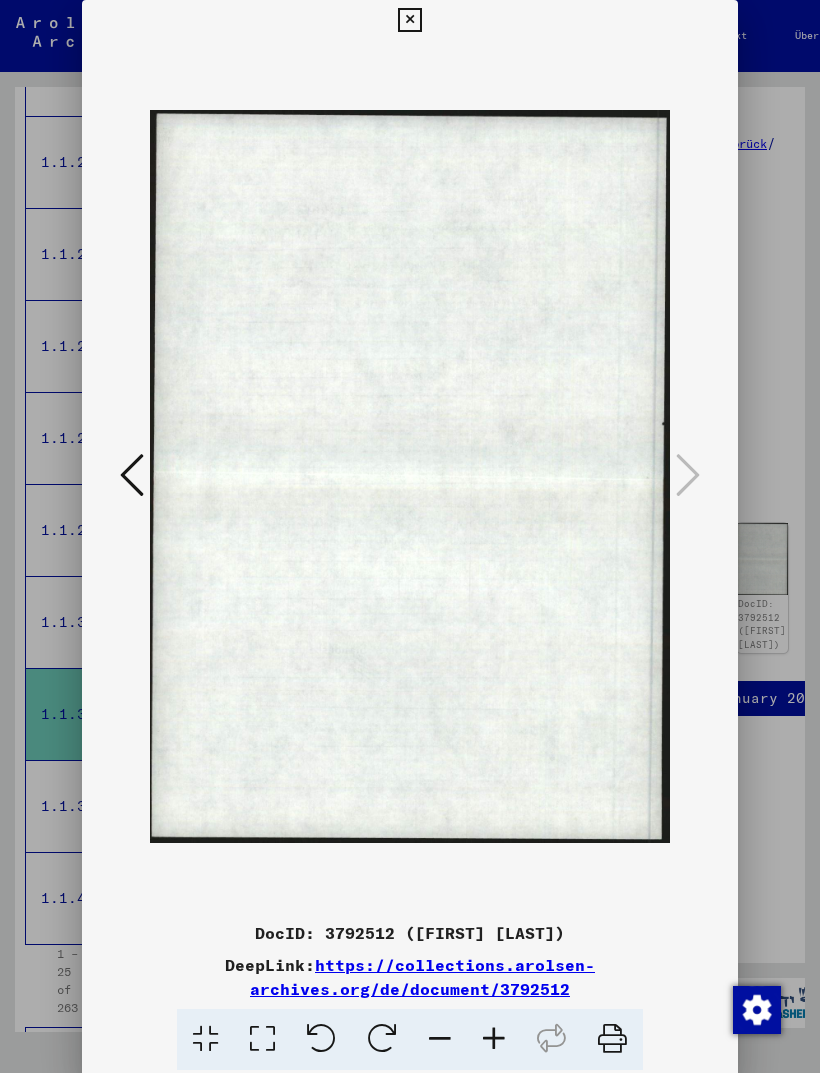 click at bounding box center [410, 536] 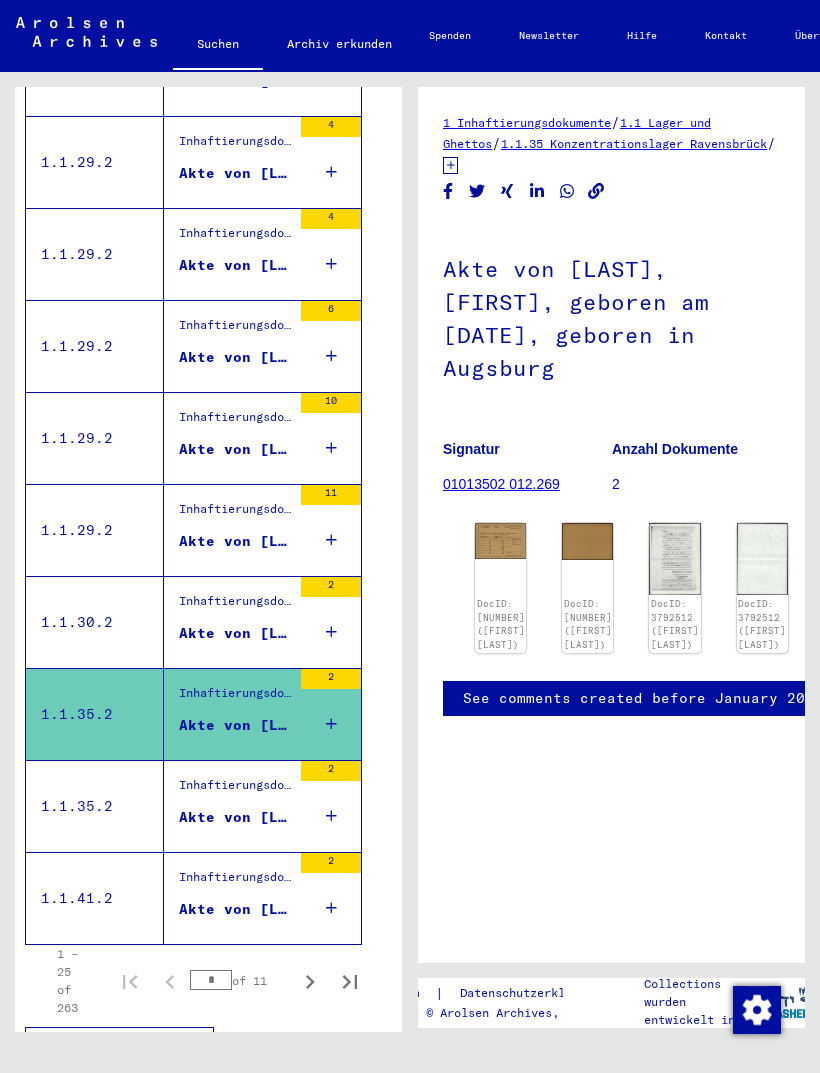 click on "Akte von [LAST], [FIRST], geboren am [DATE], geboren in [CITY]" at bounding box center (235, 817) 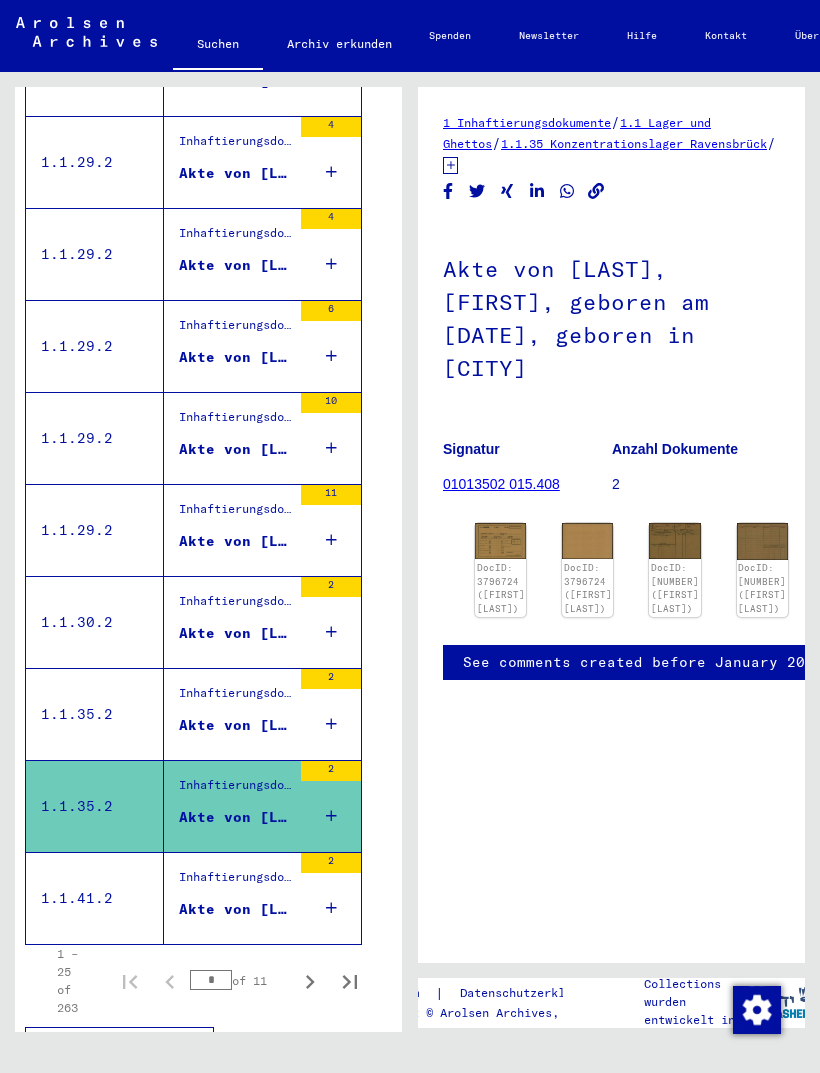 click 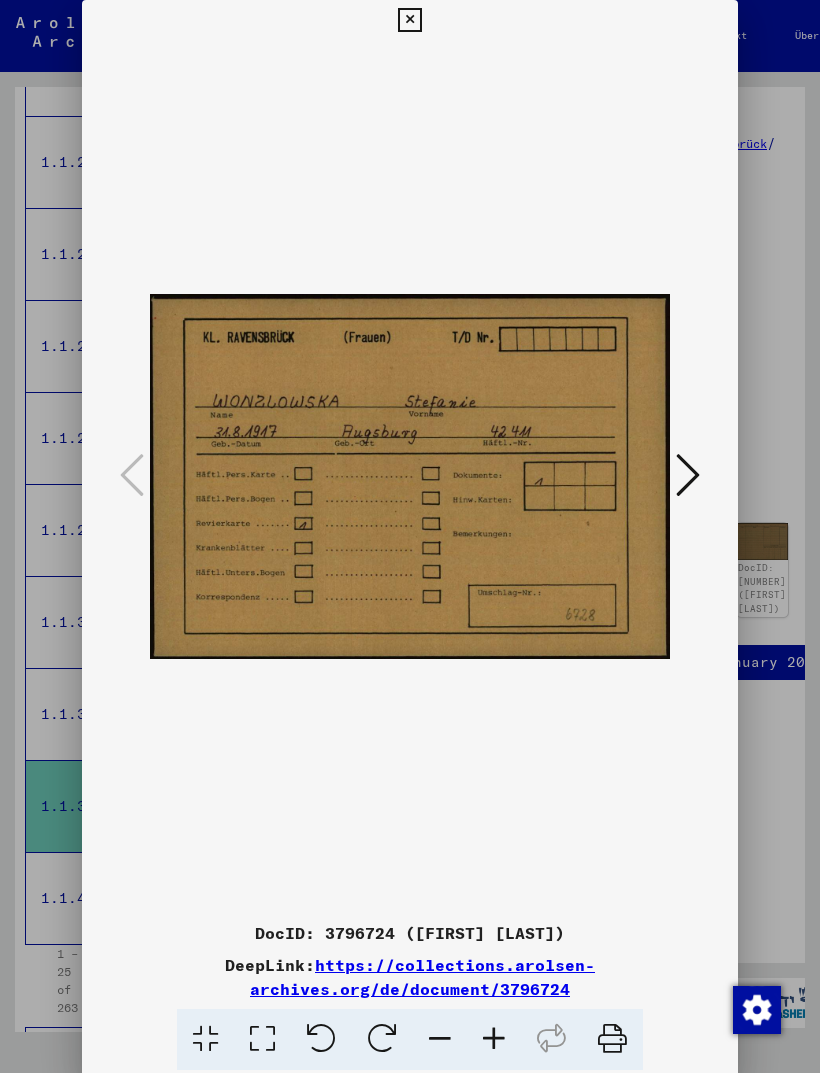 click at bounding box center [688, 475] 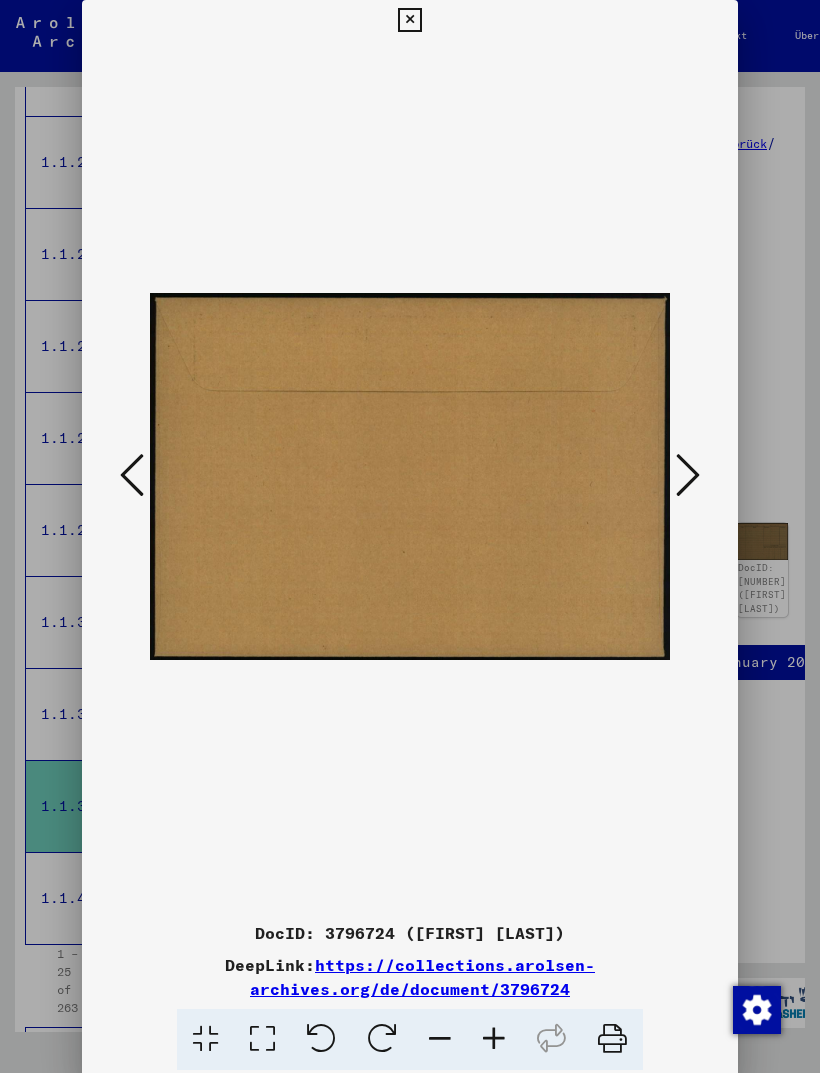 click at bounding box center [688, 475] 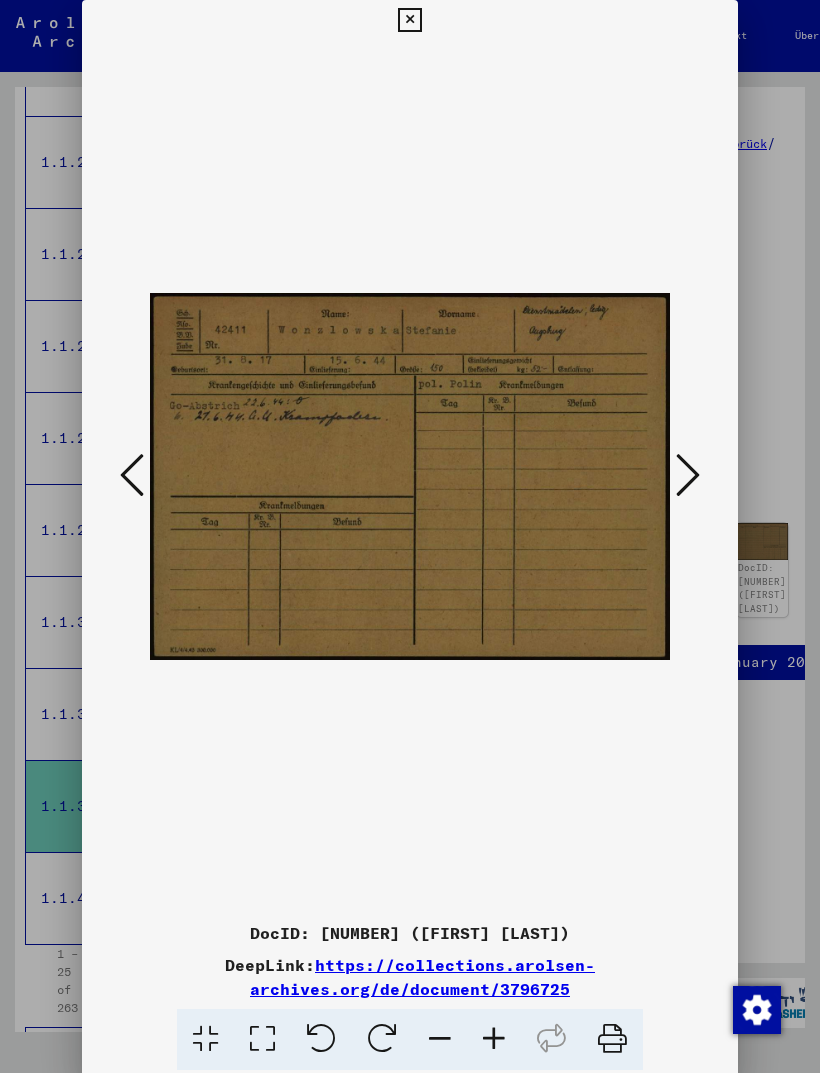 click at bounding box center (688, 475) 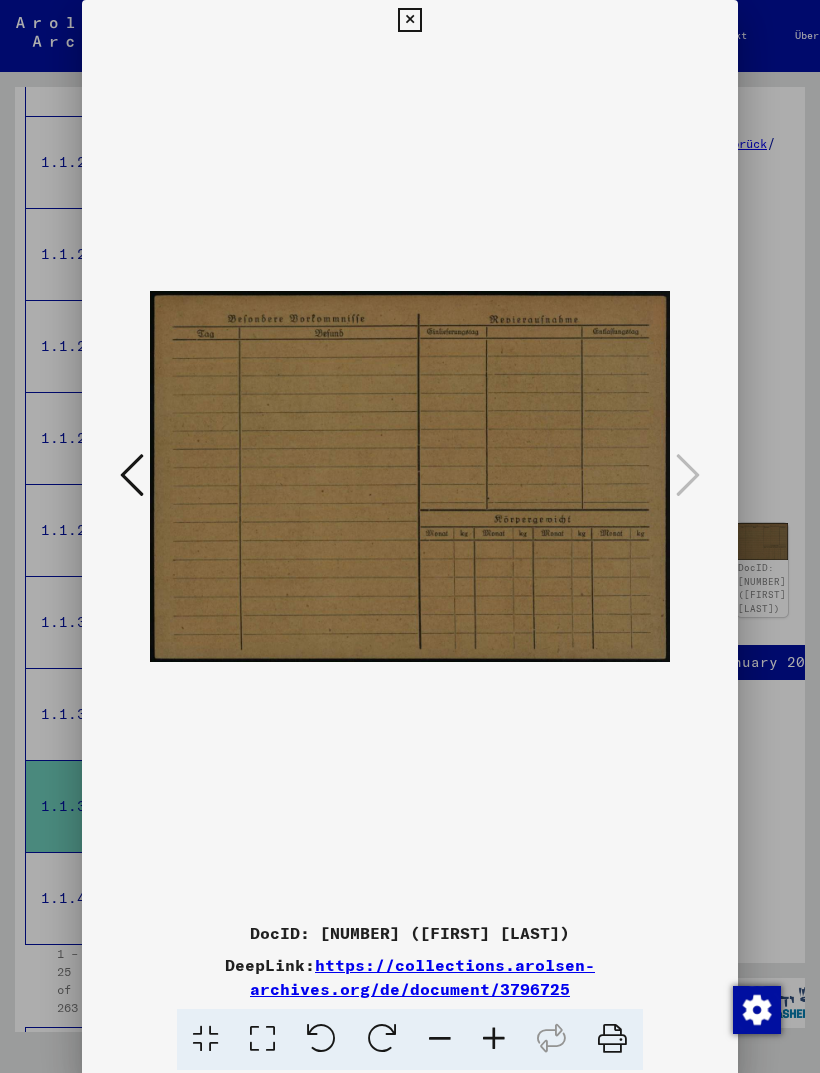 click at bounding box center (410, 536) 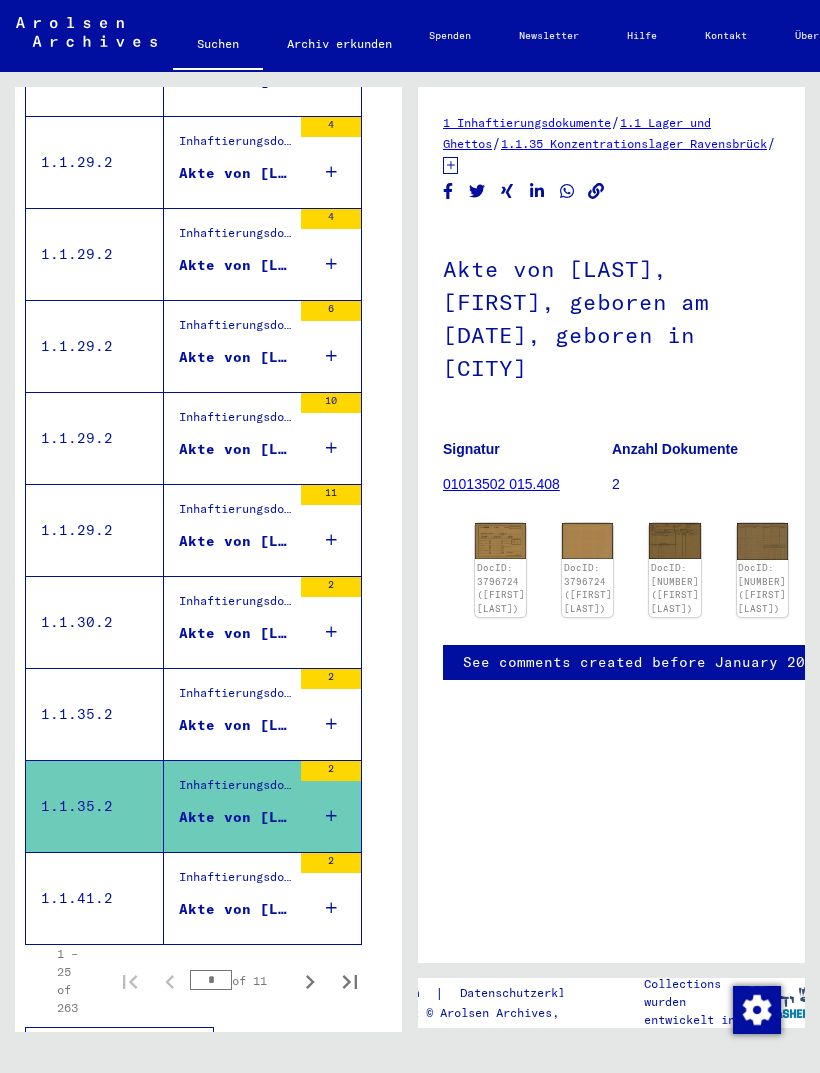 click on "Inhaftierungsdokumente > Lager und Ghettos > Konzentrationslager Stutthof > Individuelle Unterlagen Stutthof > Individuelle Häftlings Unterlagen - KL Stutthof > Akten mit Namen ab SELONKE" at bounding box center [235, 882] 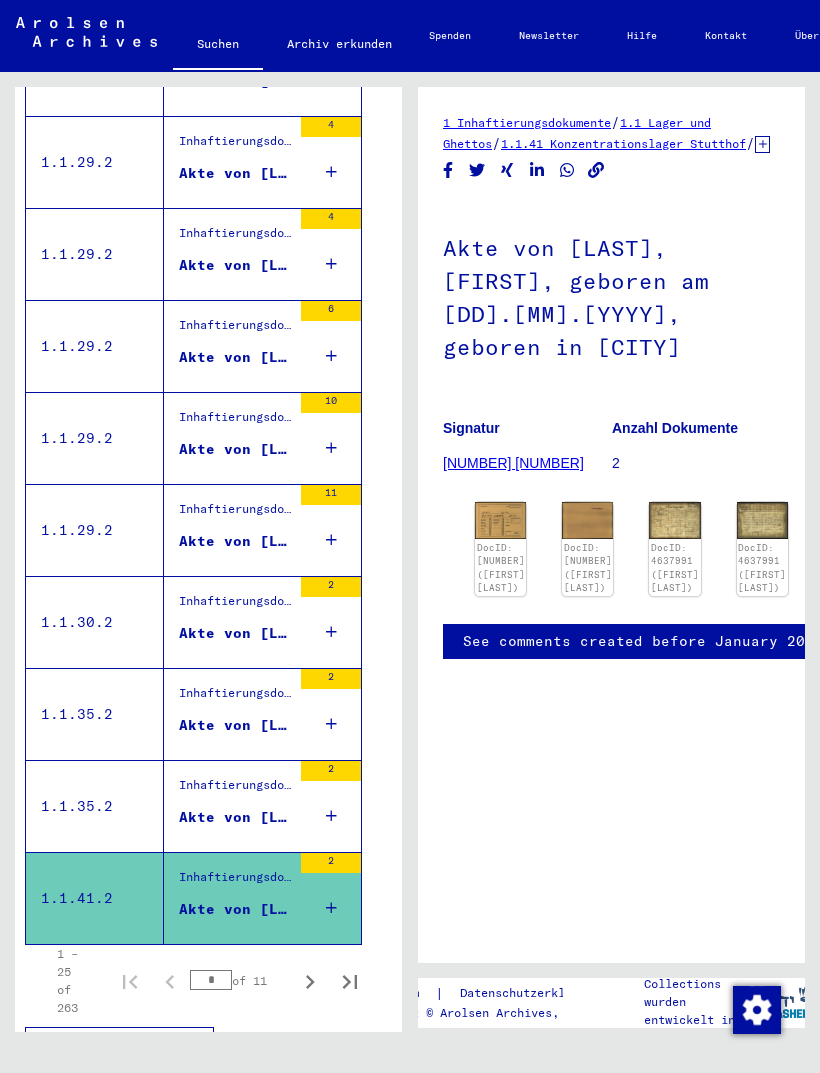 click on "DocID: [NUMBER] ([FIRST] [LAST])" 